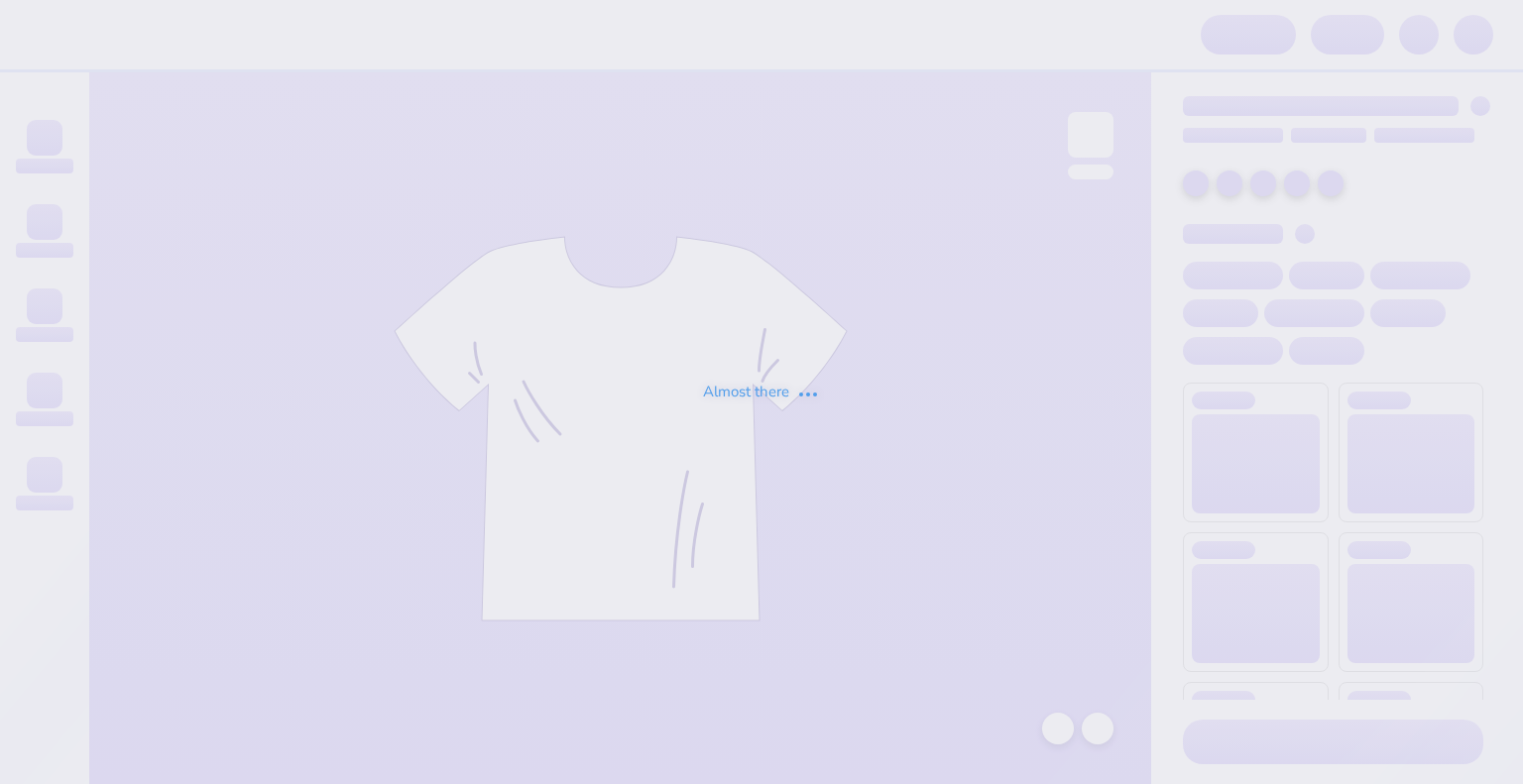 scroll, scrollTop: 0, scrollLeft: 0, axis: both 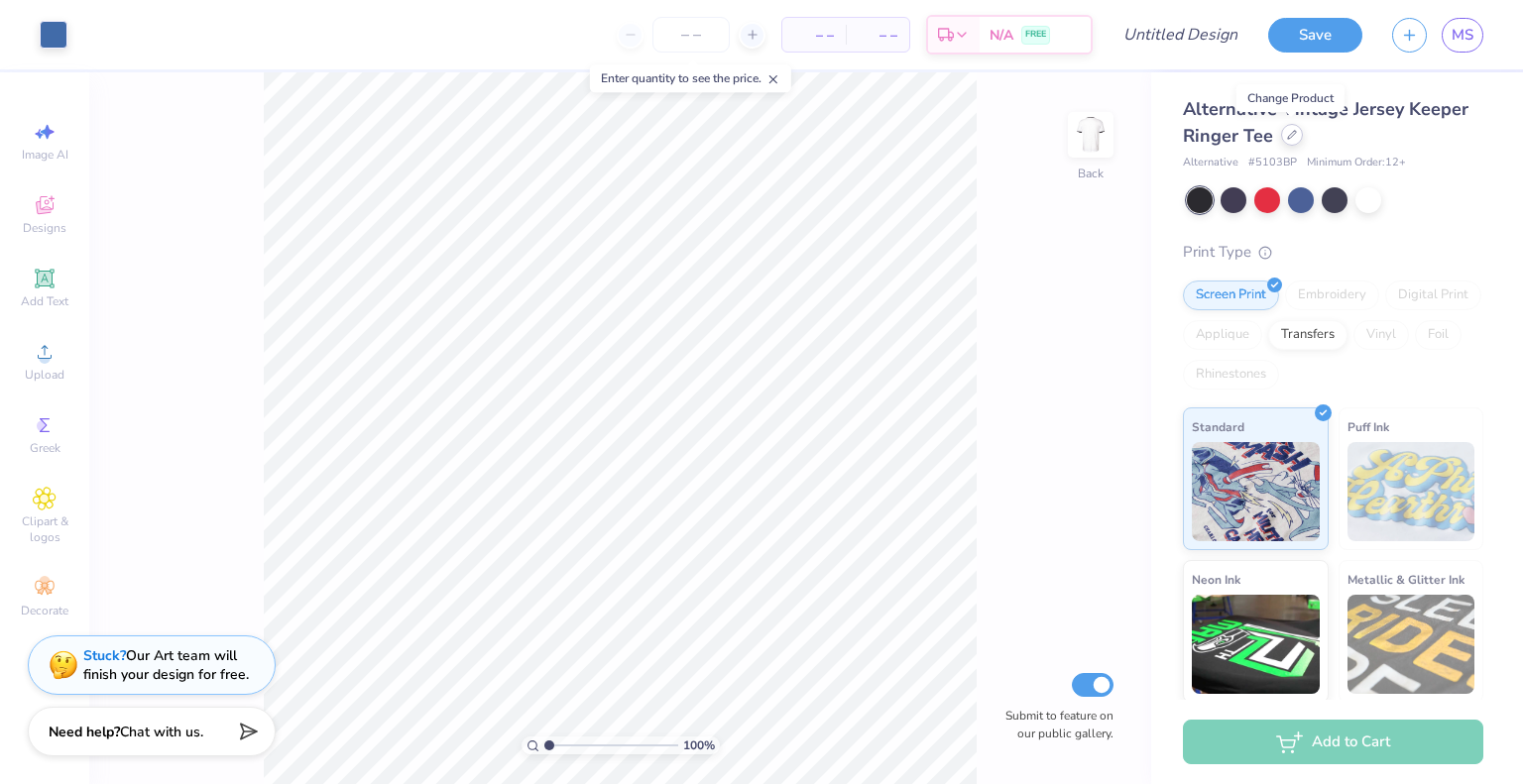 click 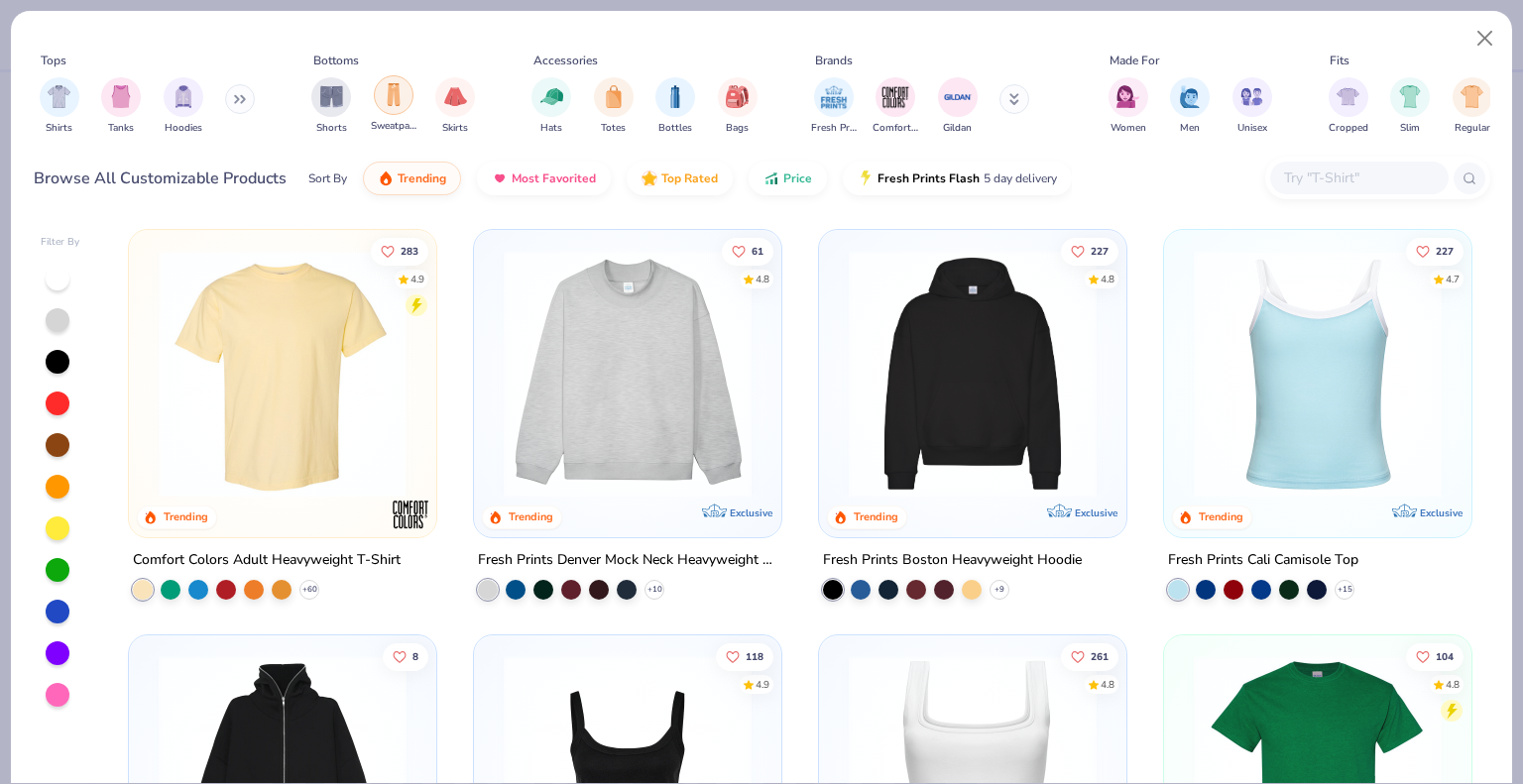 click at bounding box center (394, 94) 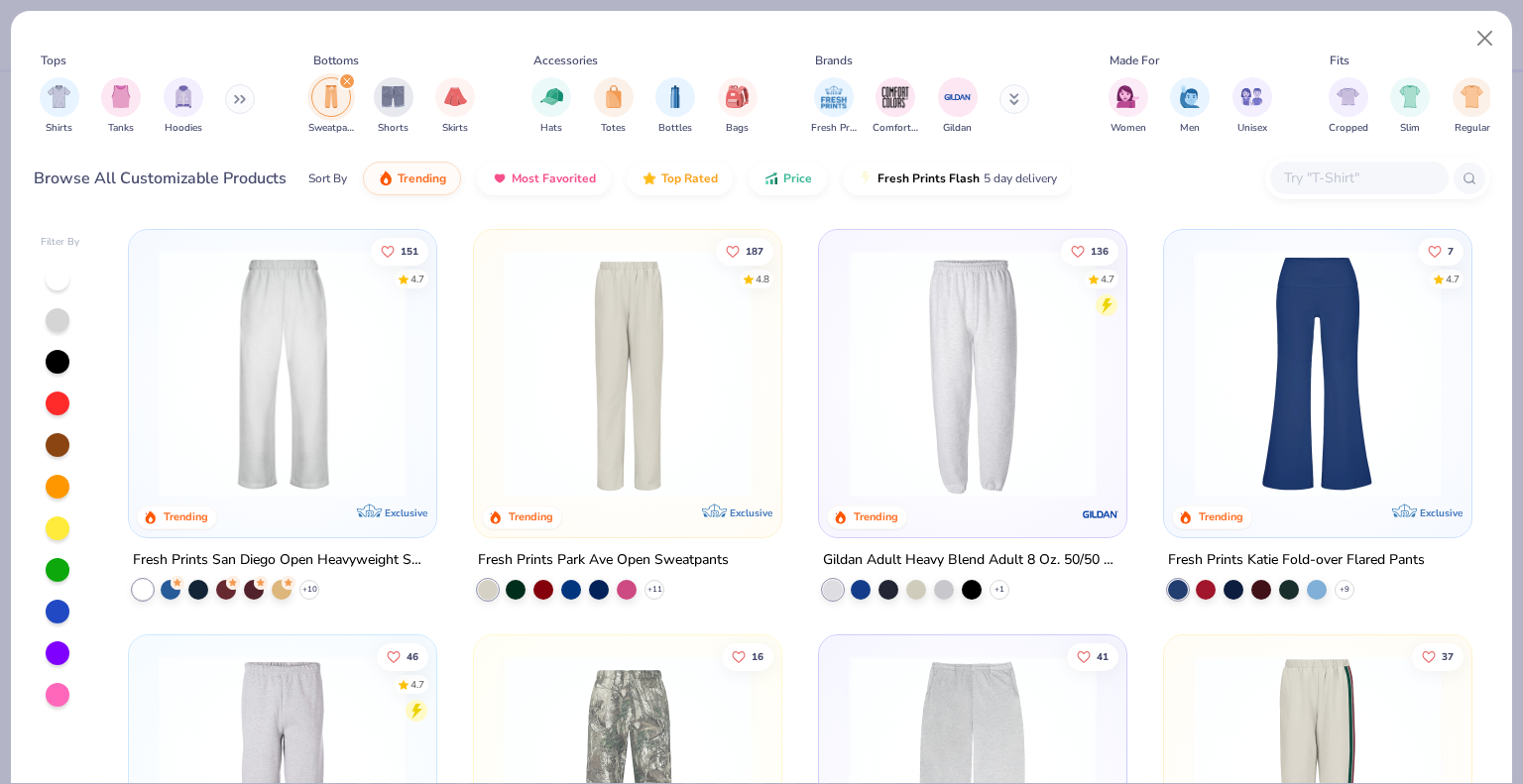 click at bounding box center [15, 374] 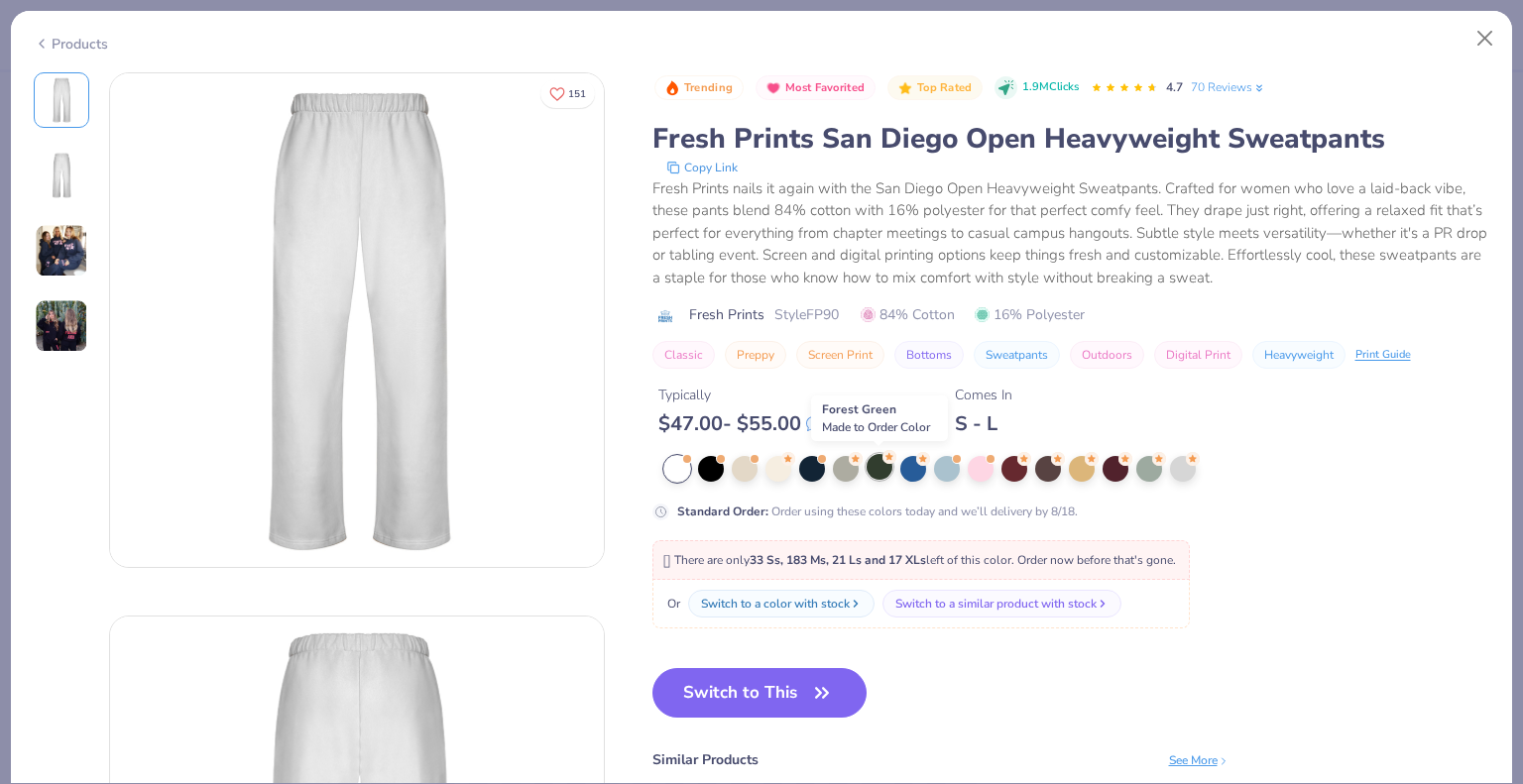 click at bounding box center [879, 467] 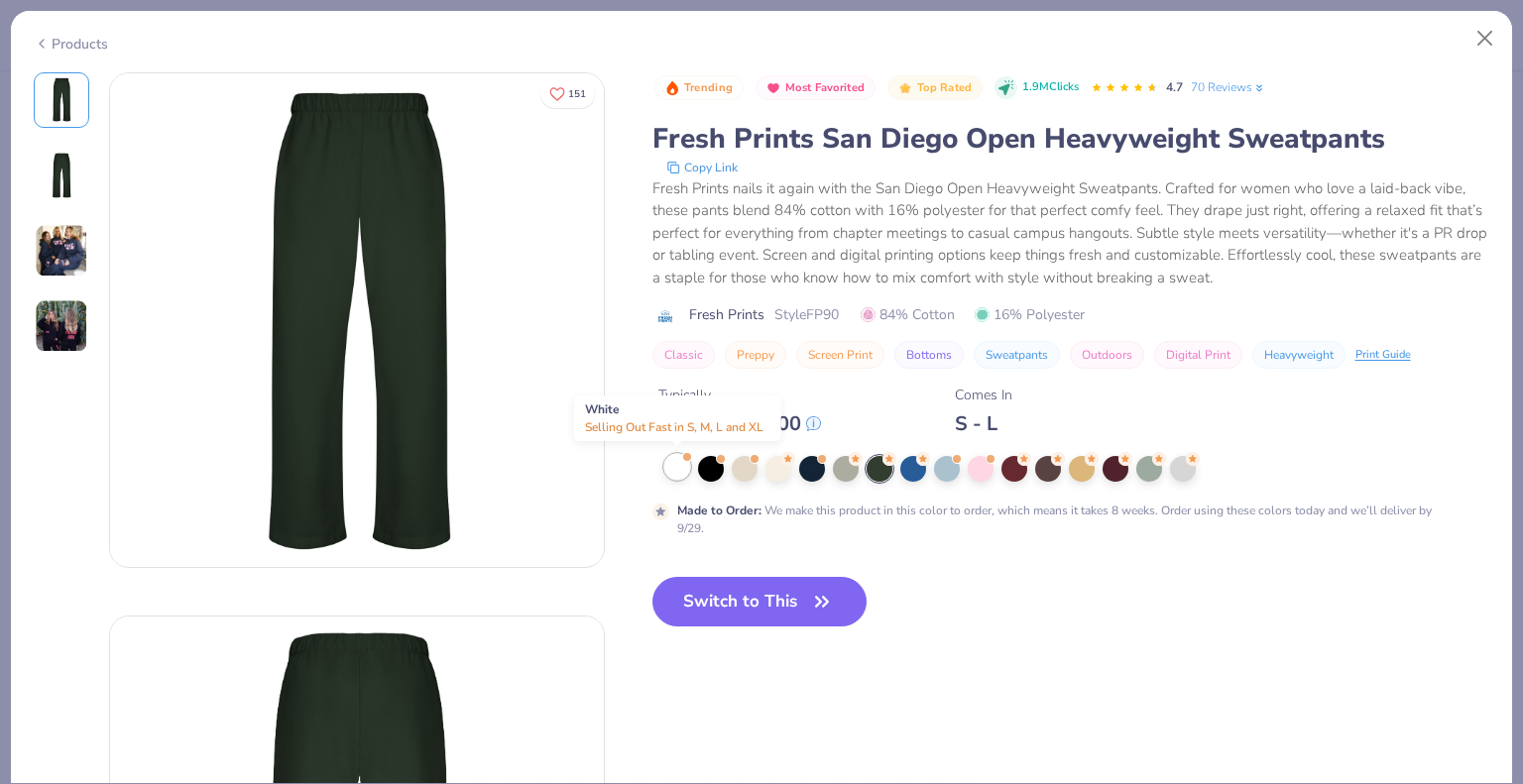 click at bounding box center (677, 467) 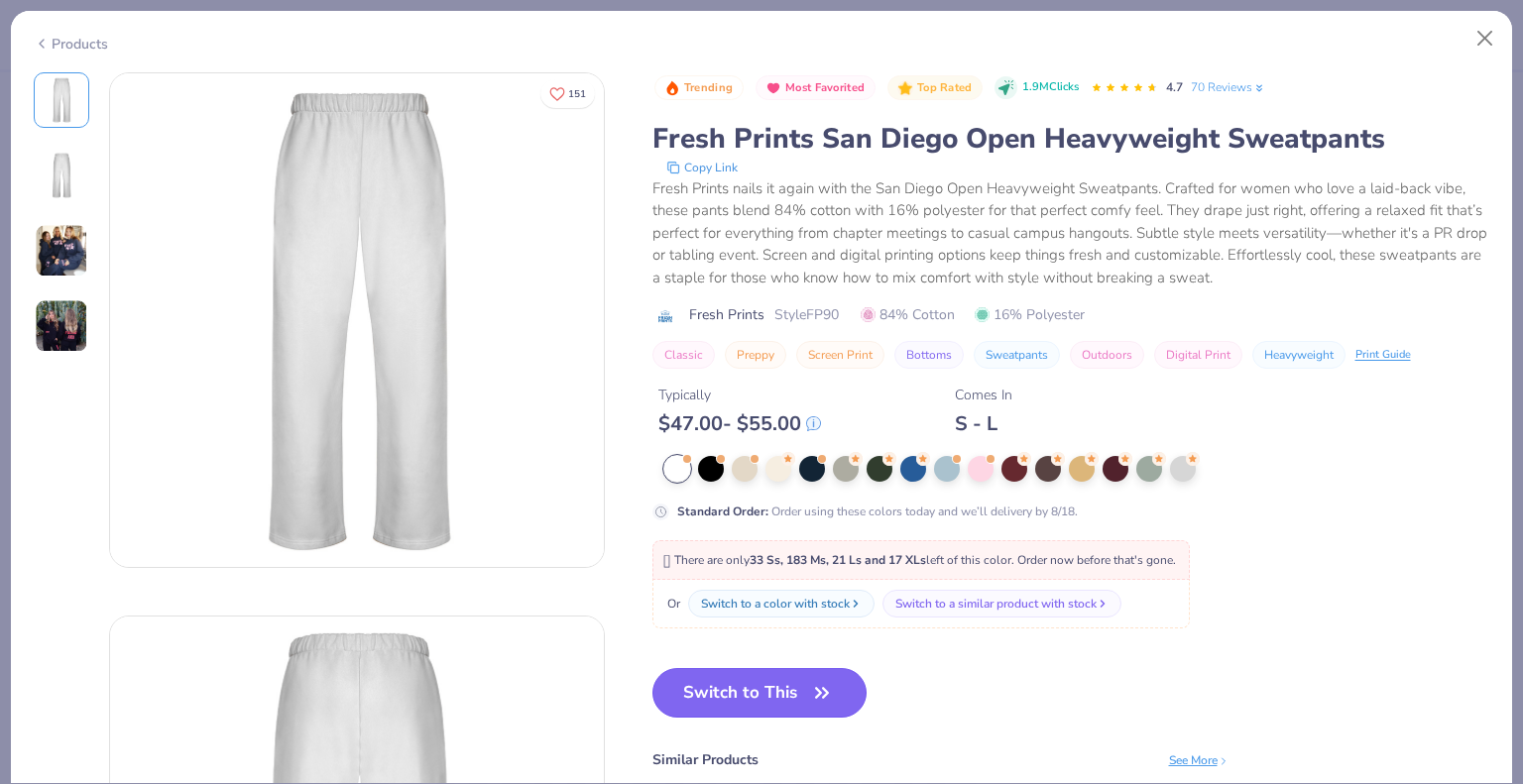 click on "Switch to This" at bounding box center [760, 693] 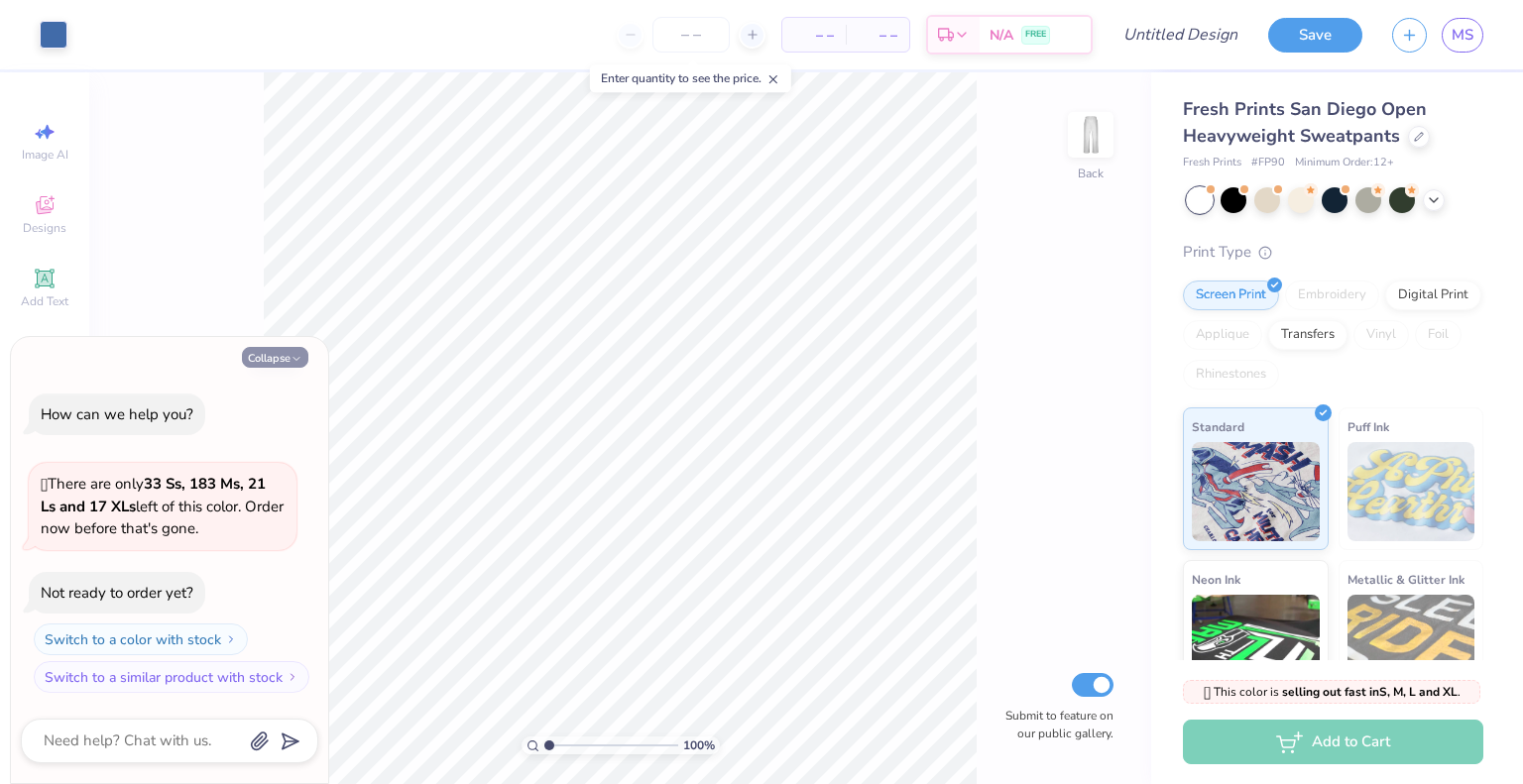 click on "Collapse" at bounding box center [275, 357] 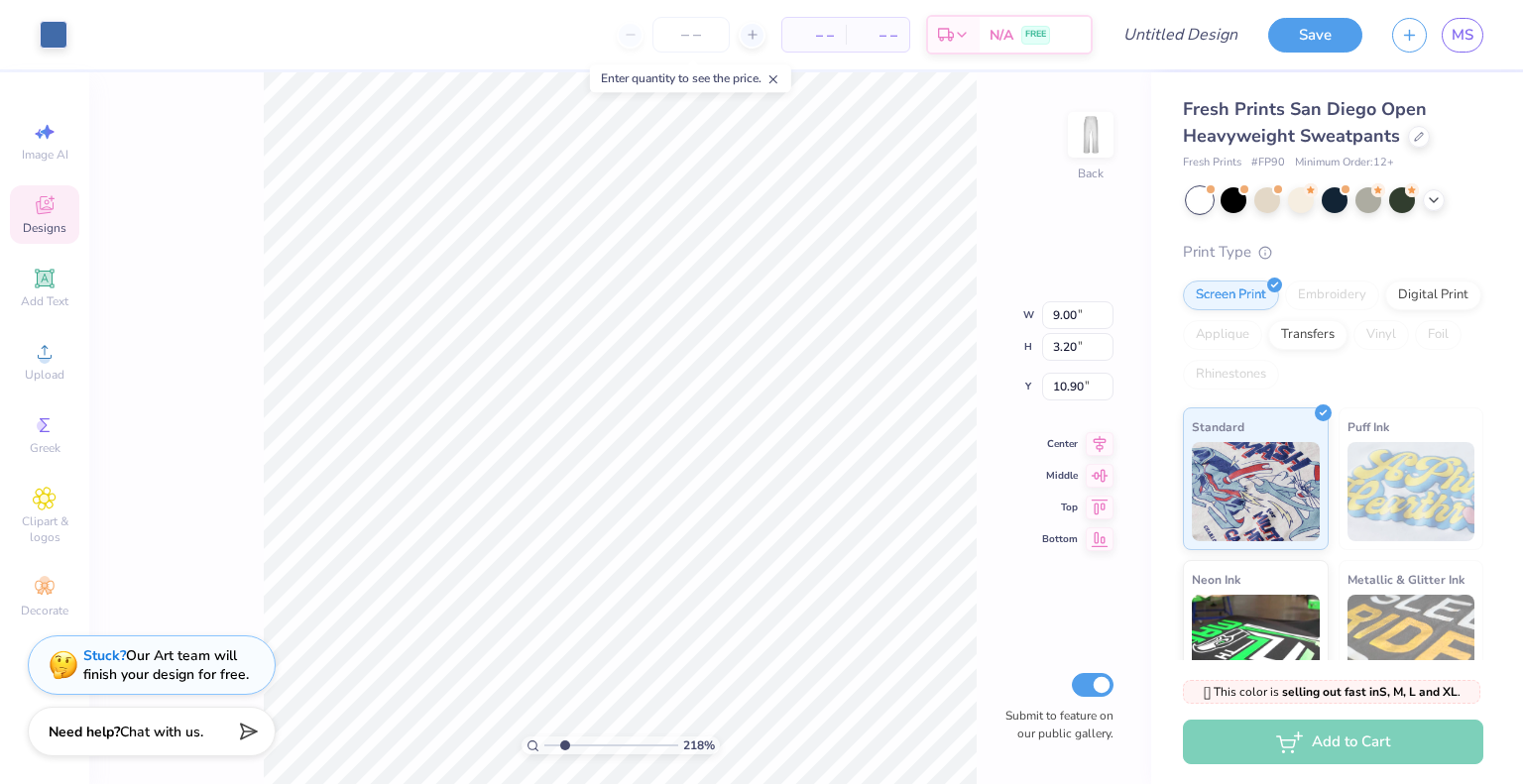 type on "2.17622706523143" 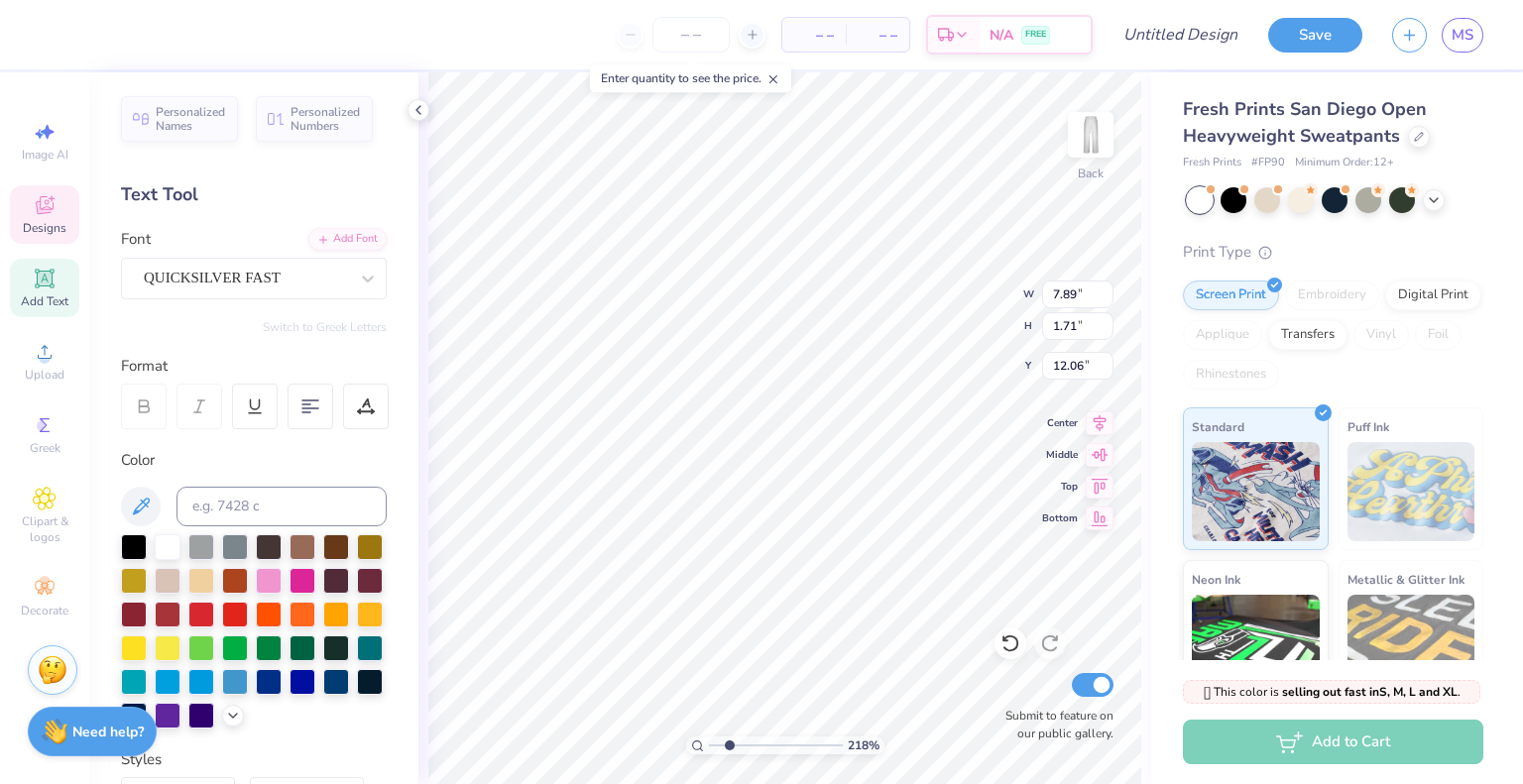 type on "2.17622706523143" 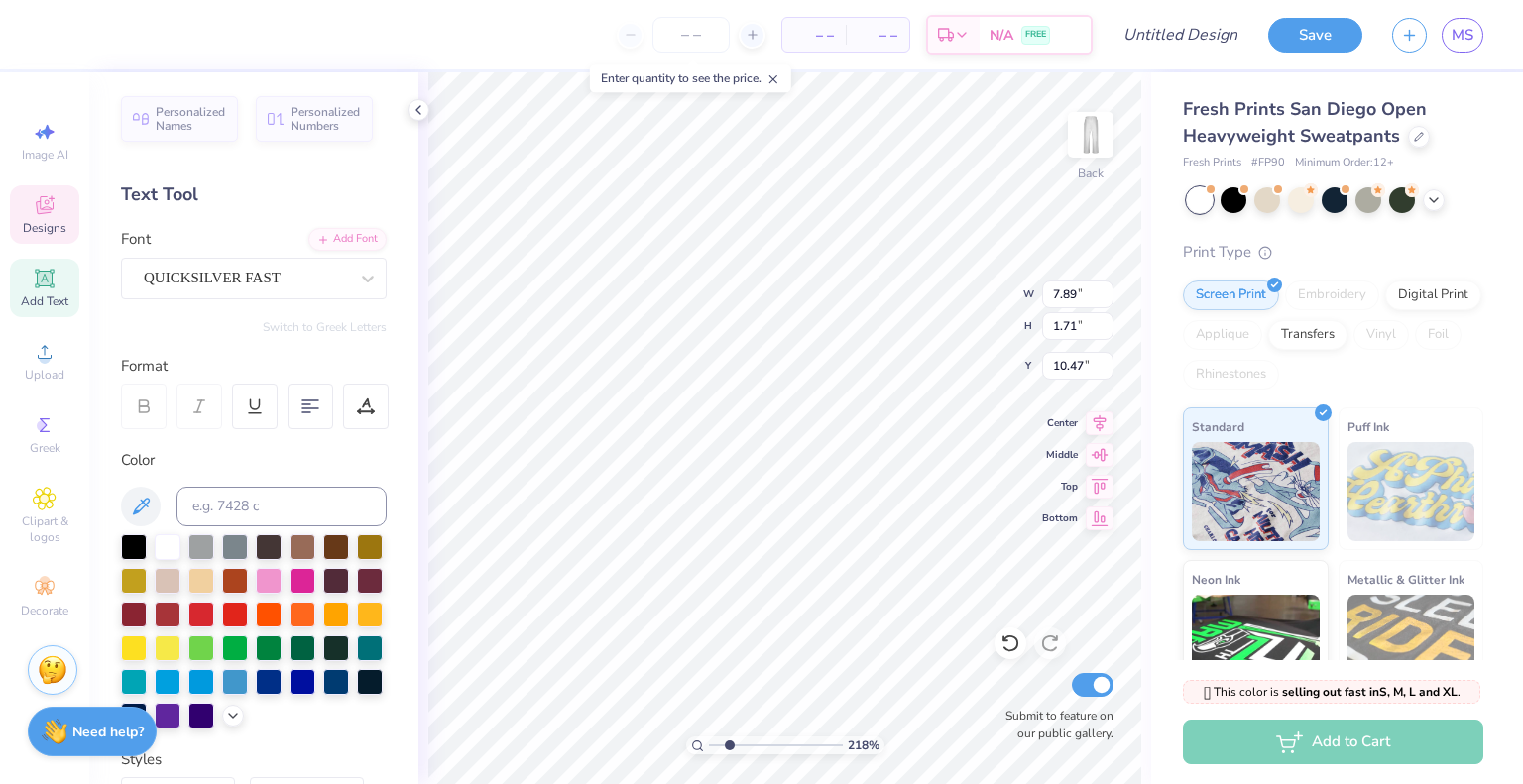 scroll, scrollTop: 16, scrollLeft: 3, axis: both 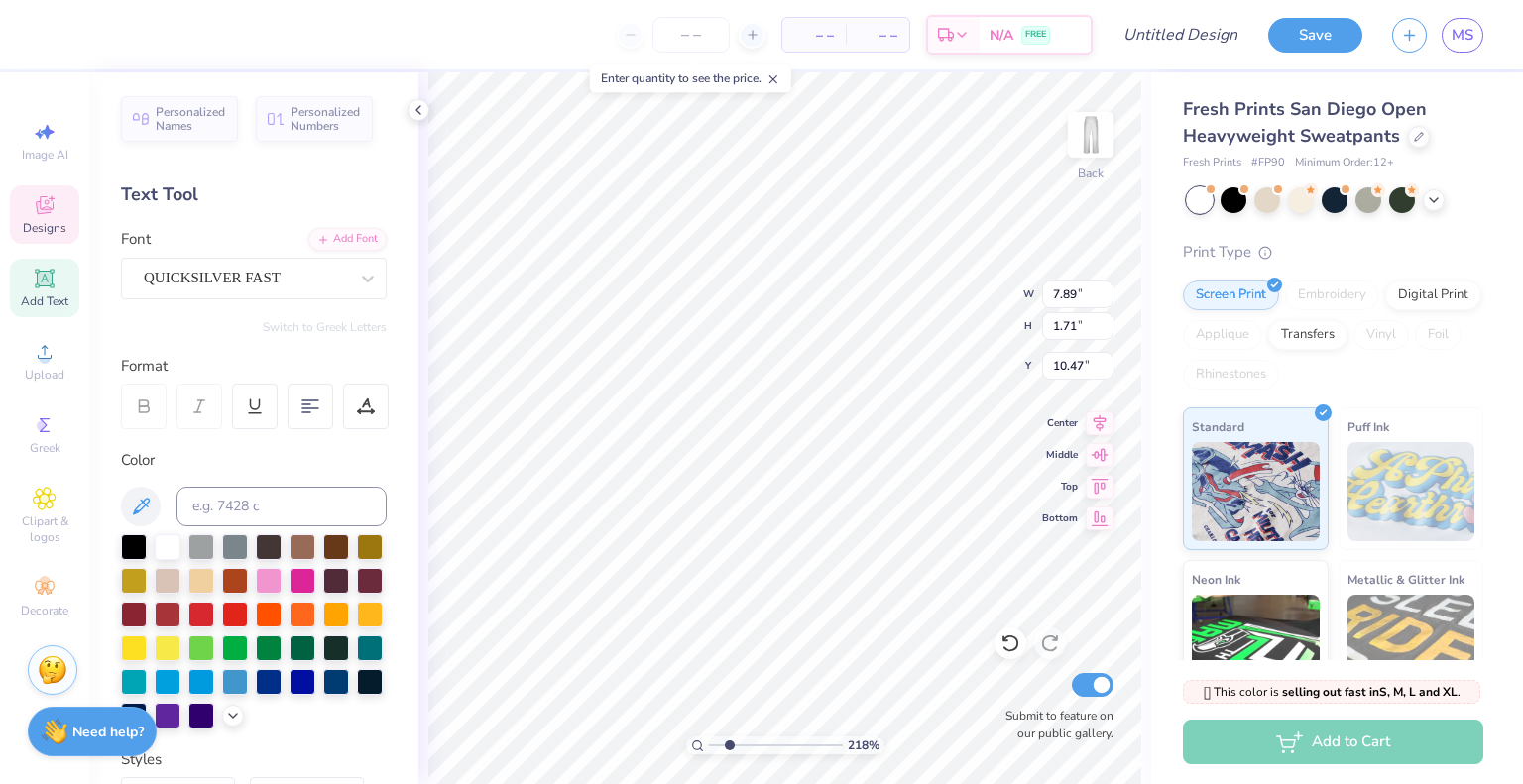 type on "al" 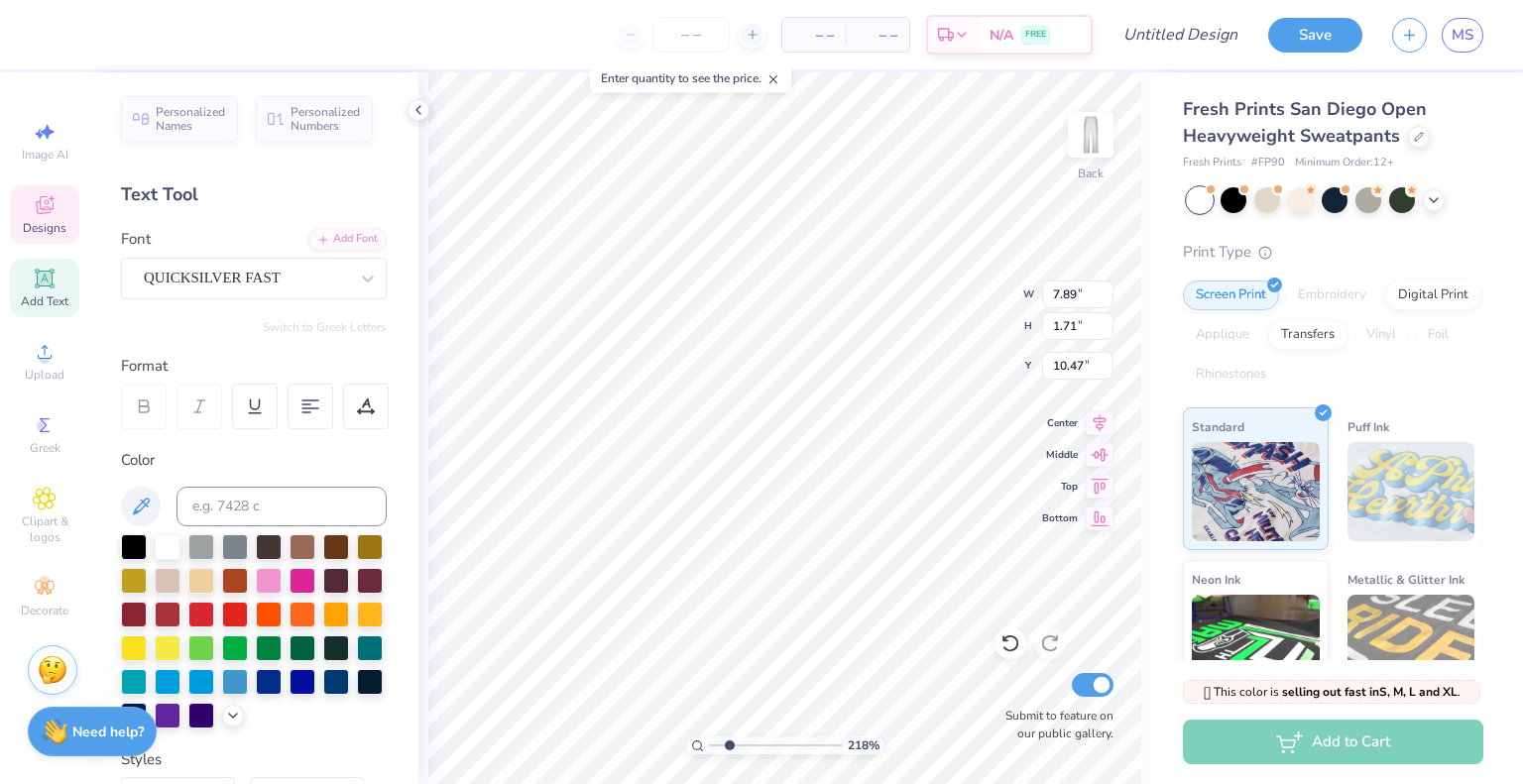 type on "alpha
e" 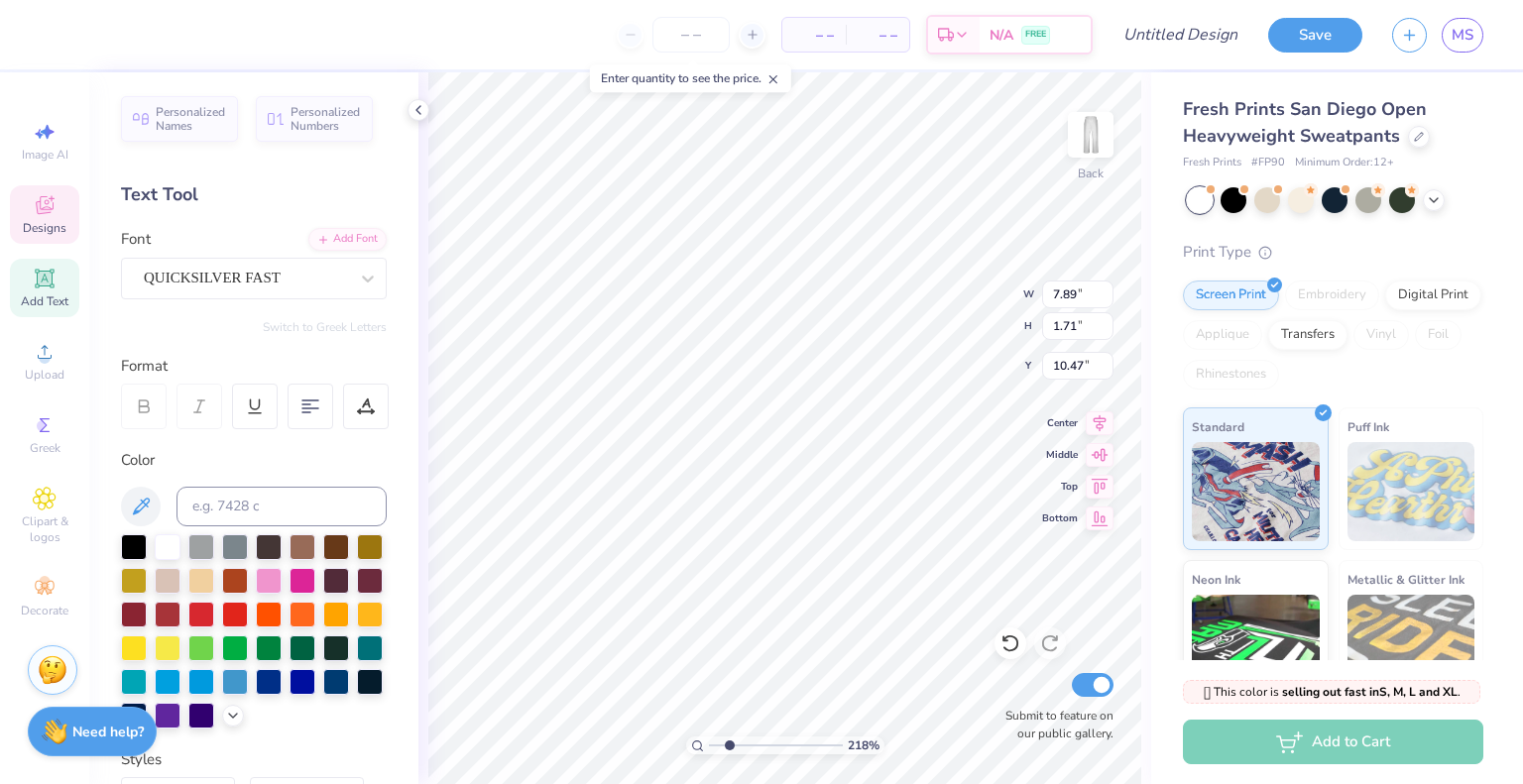 type on "alpha
eps" 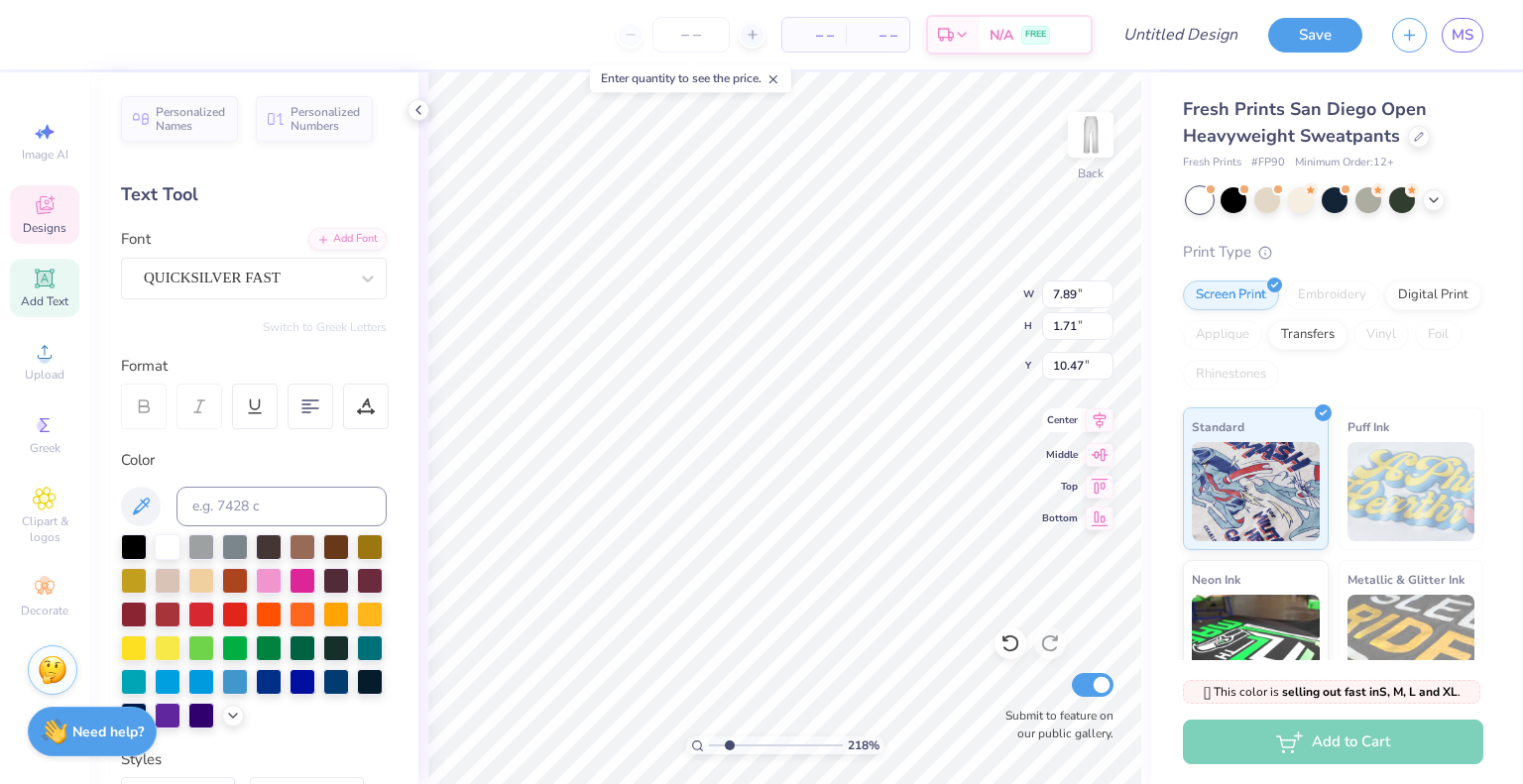 type on "alpha
epsilon
phi" 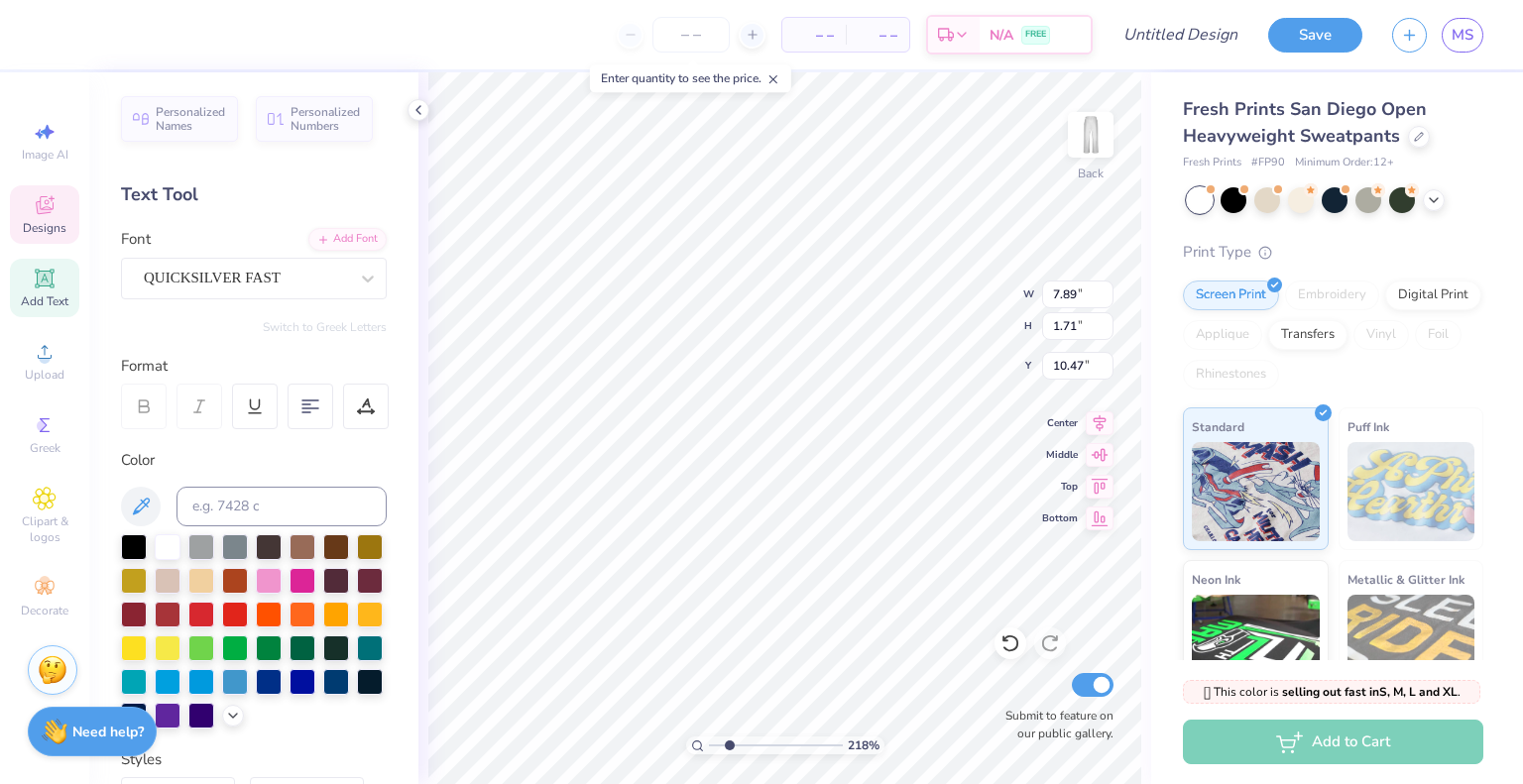 click 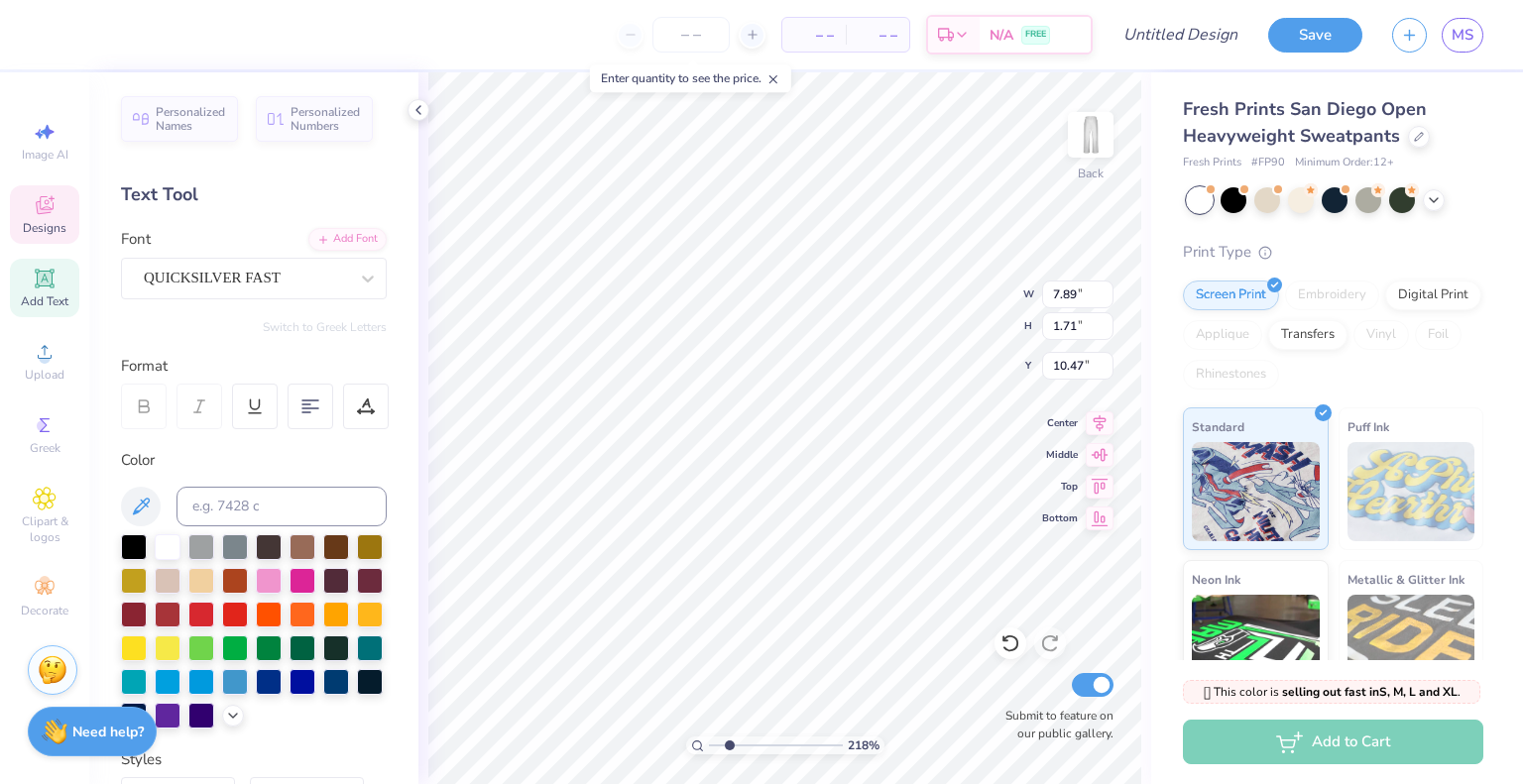 type on "2.17622706523143" 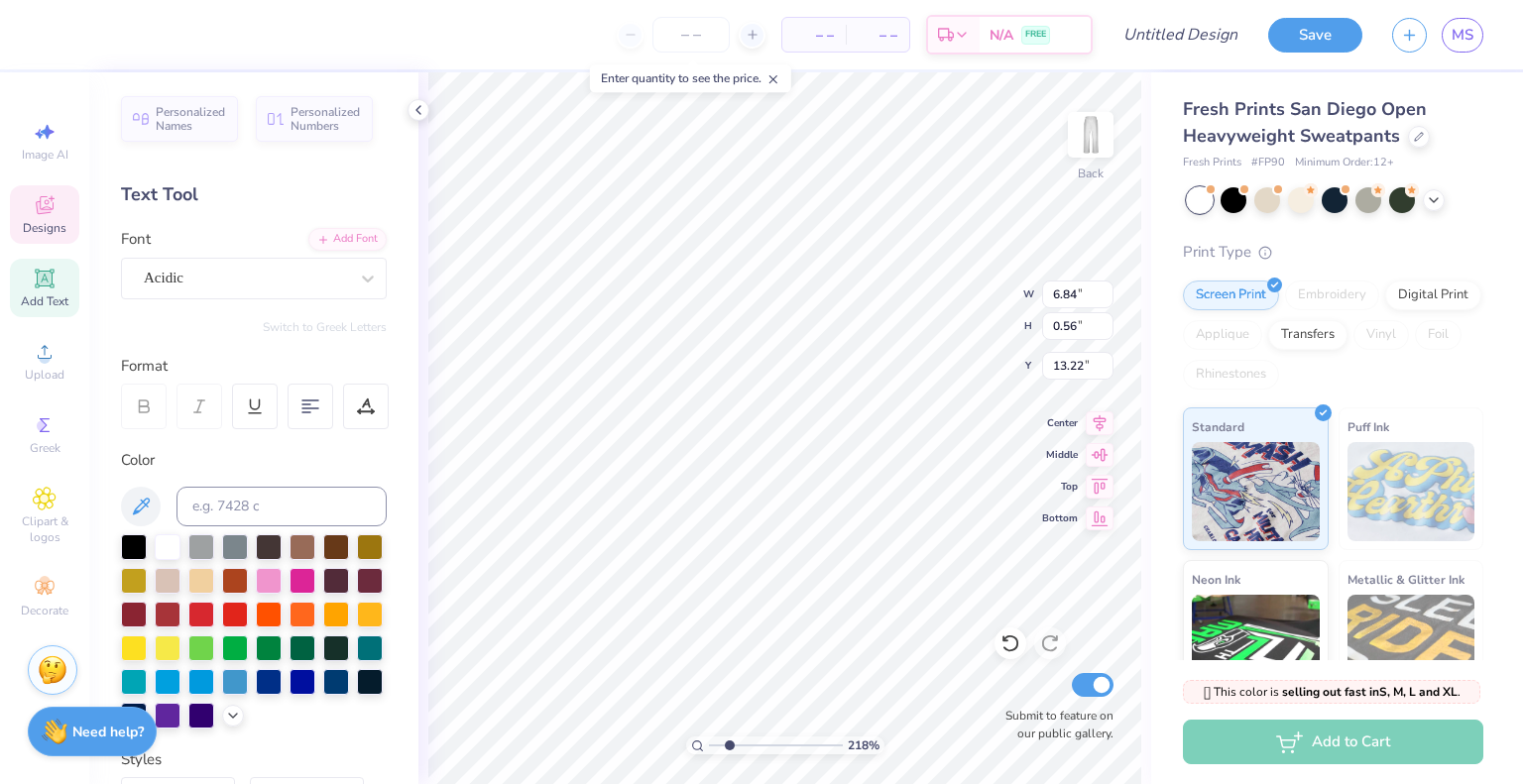 scroll, scrollTop: 16, scrollLeft: 2, axis: both 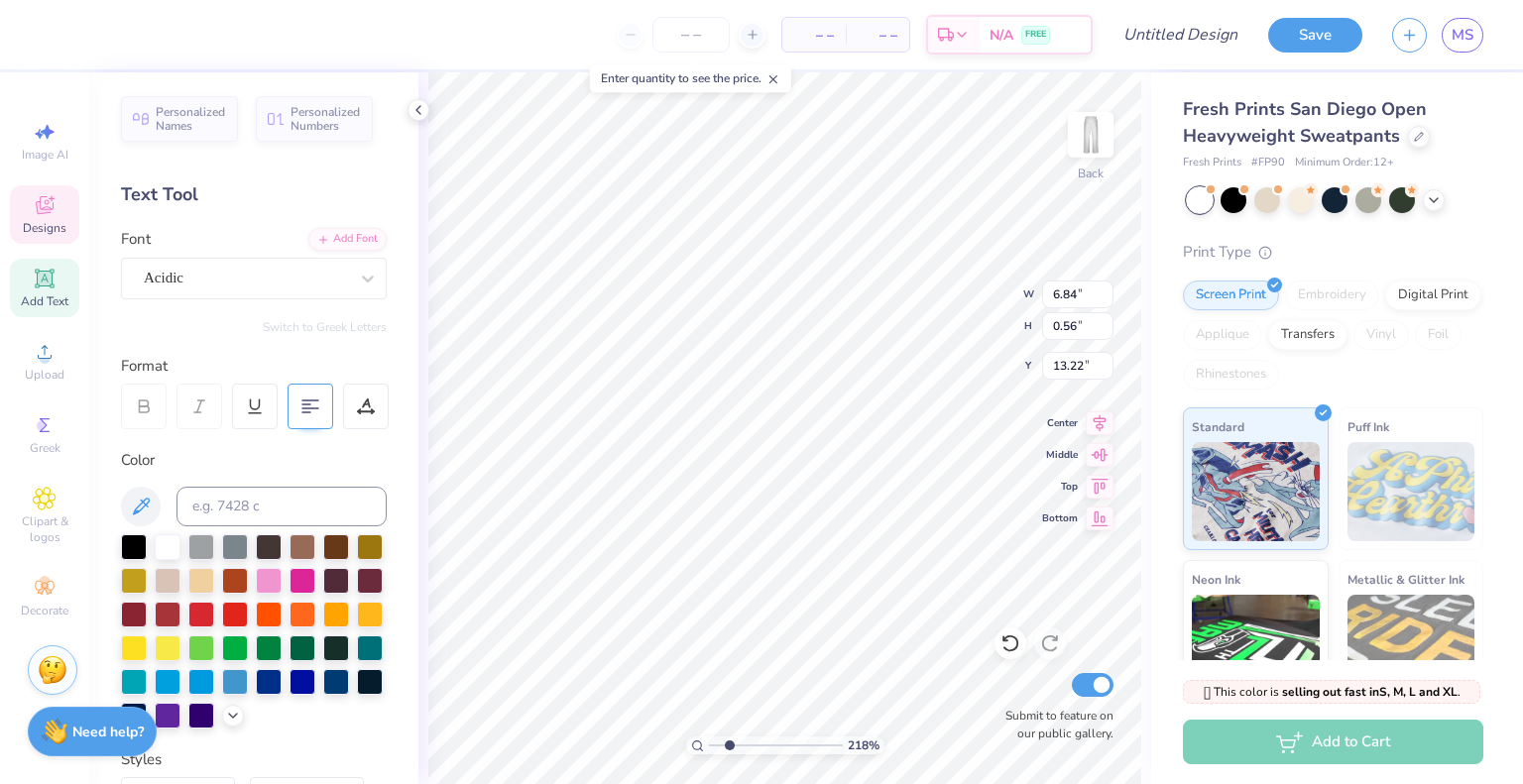 click 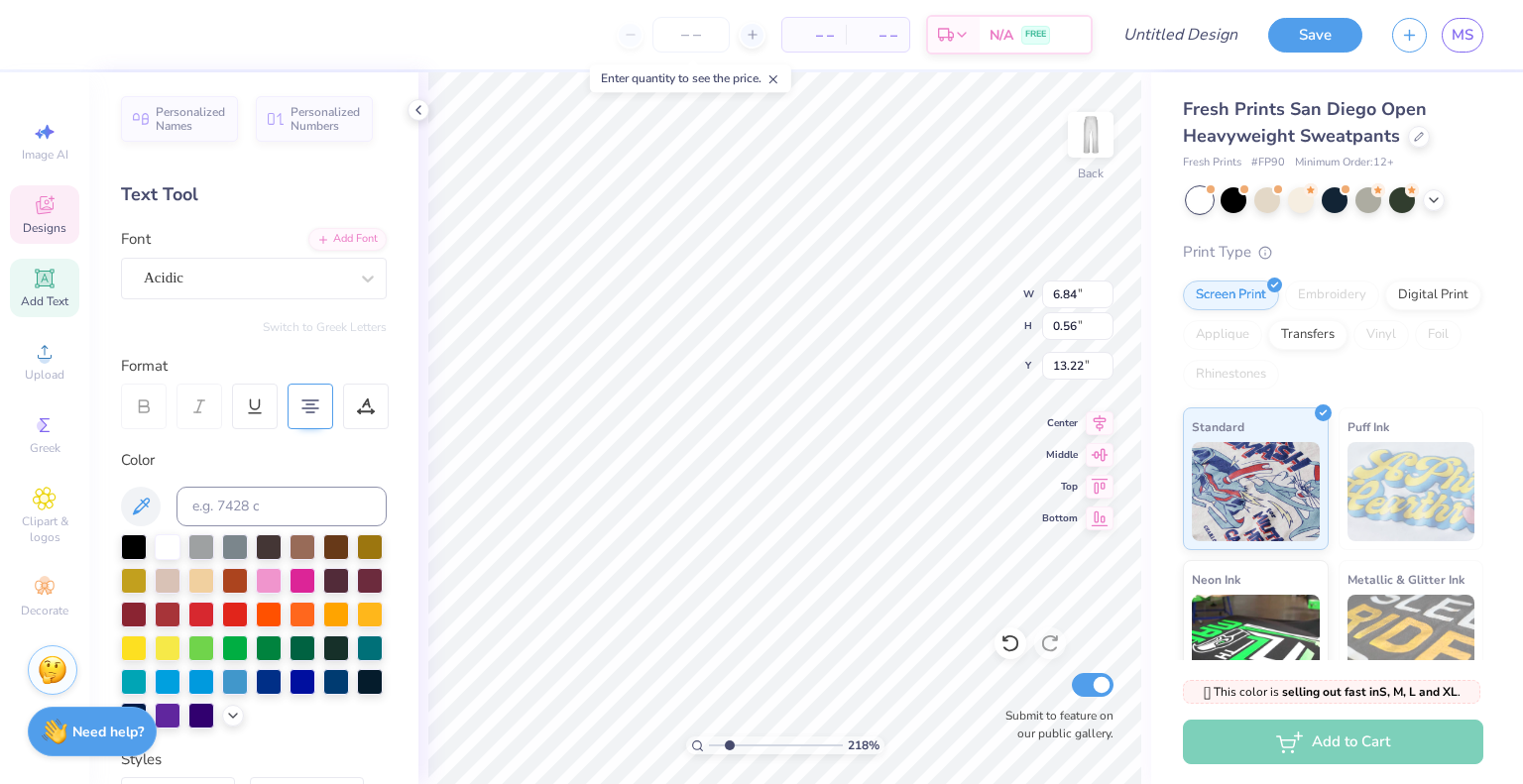 scroll, scrollTop: 16, scrollLeft: 5, axis: both 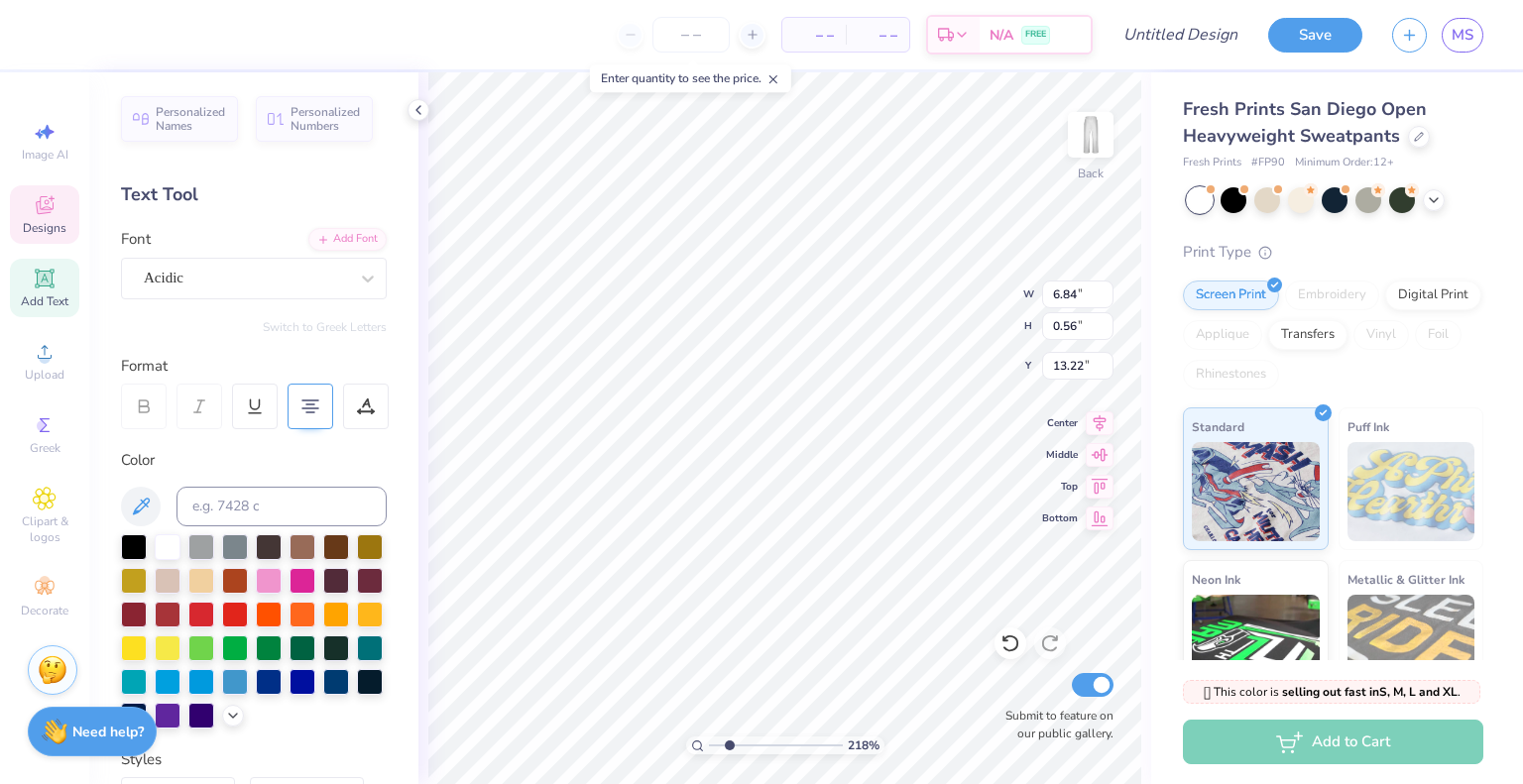 type on "2.17622706523143" 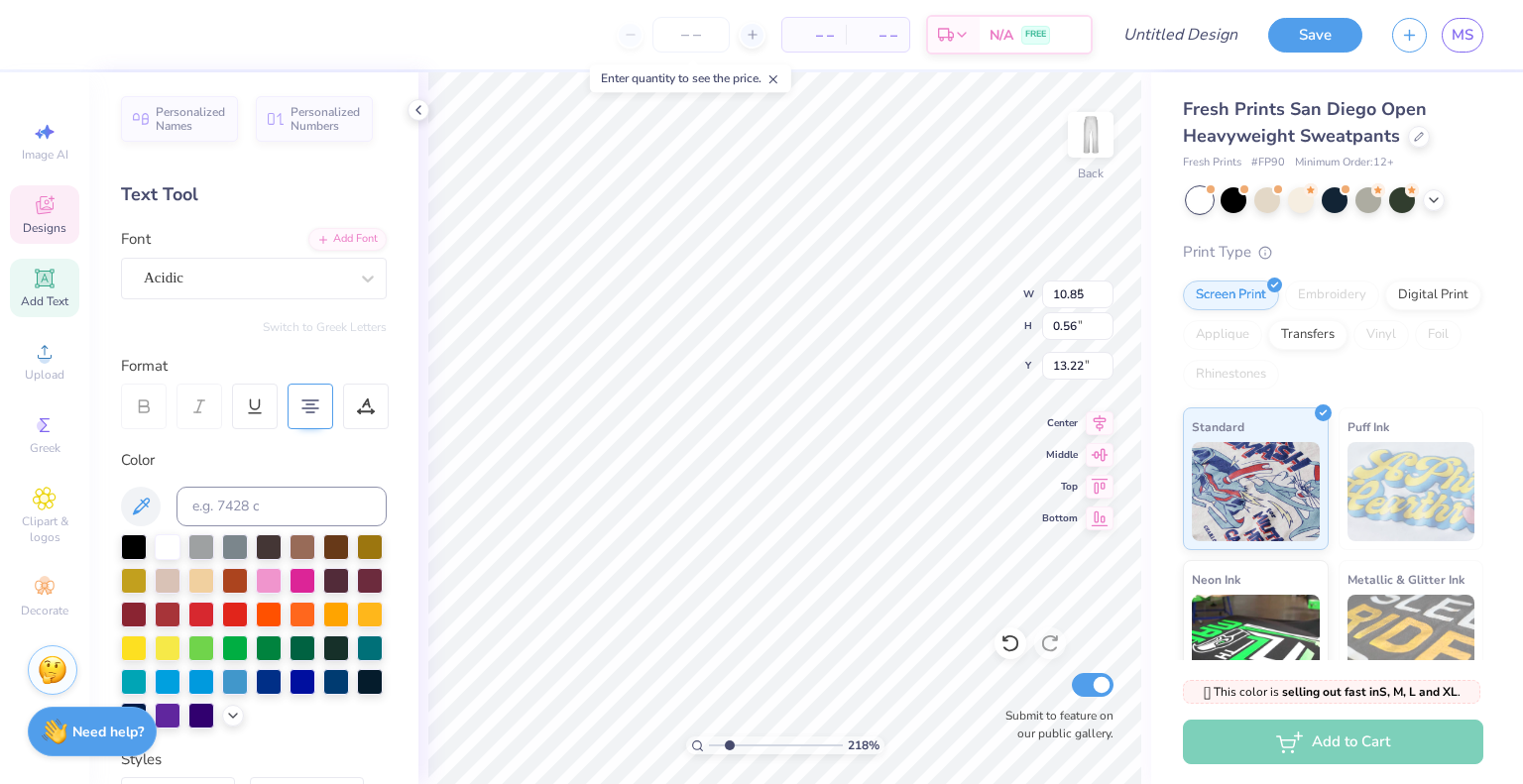 type on "6.01" 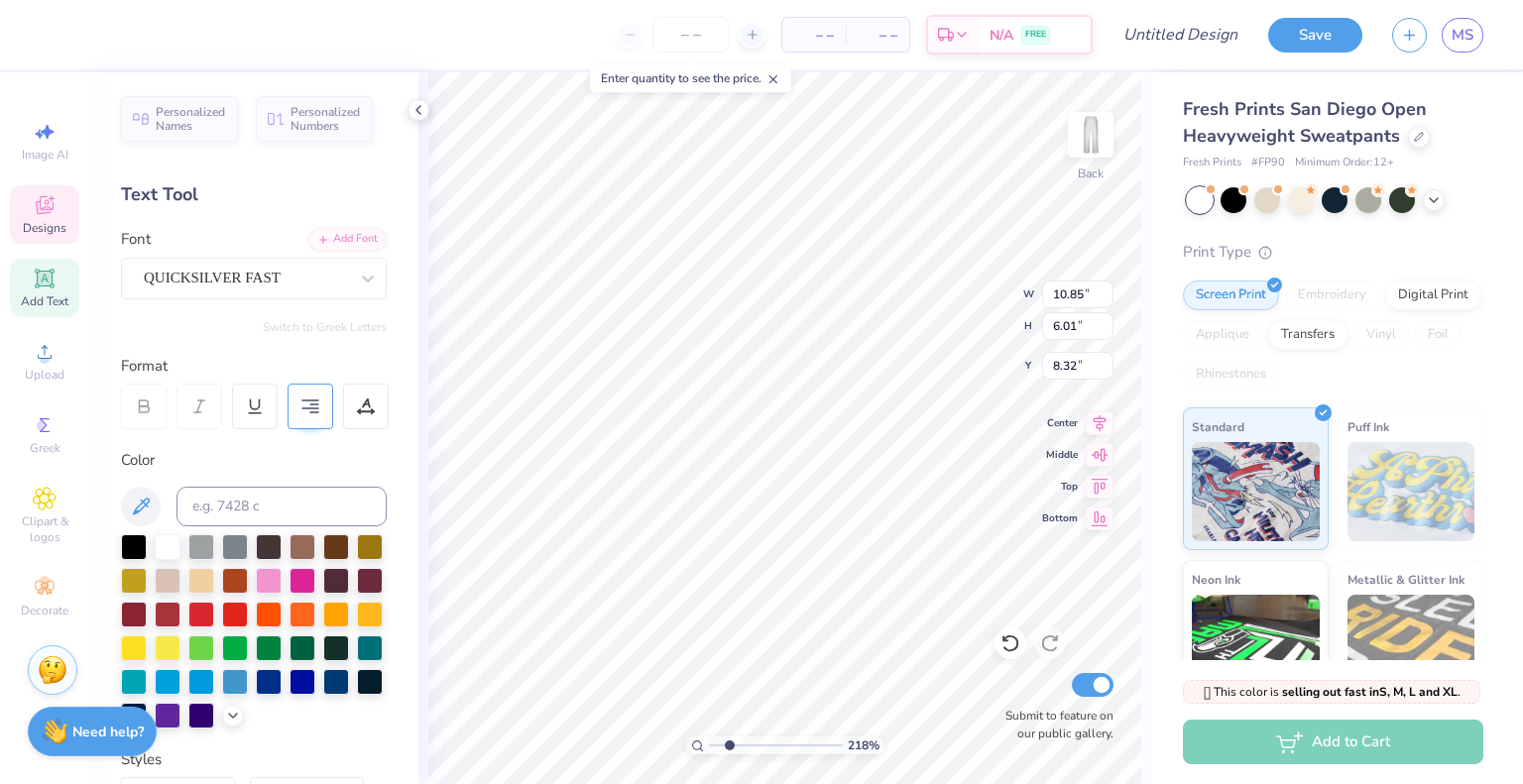scroll, scrollTop: 16, scrollLeft: 2, axis: both 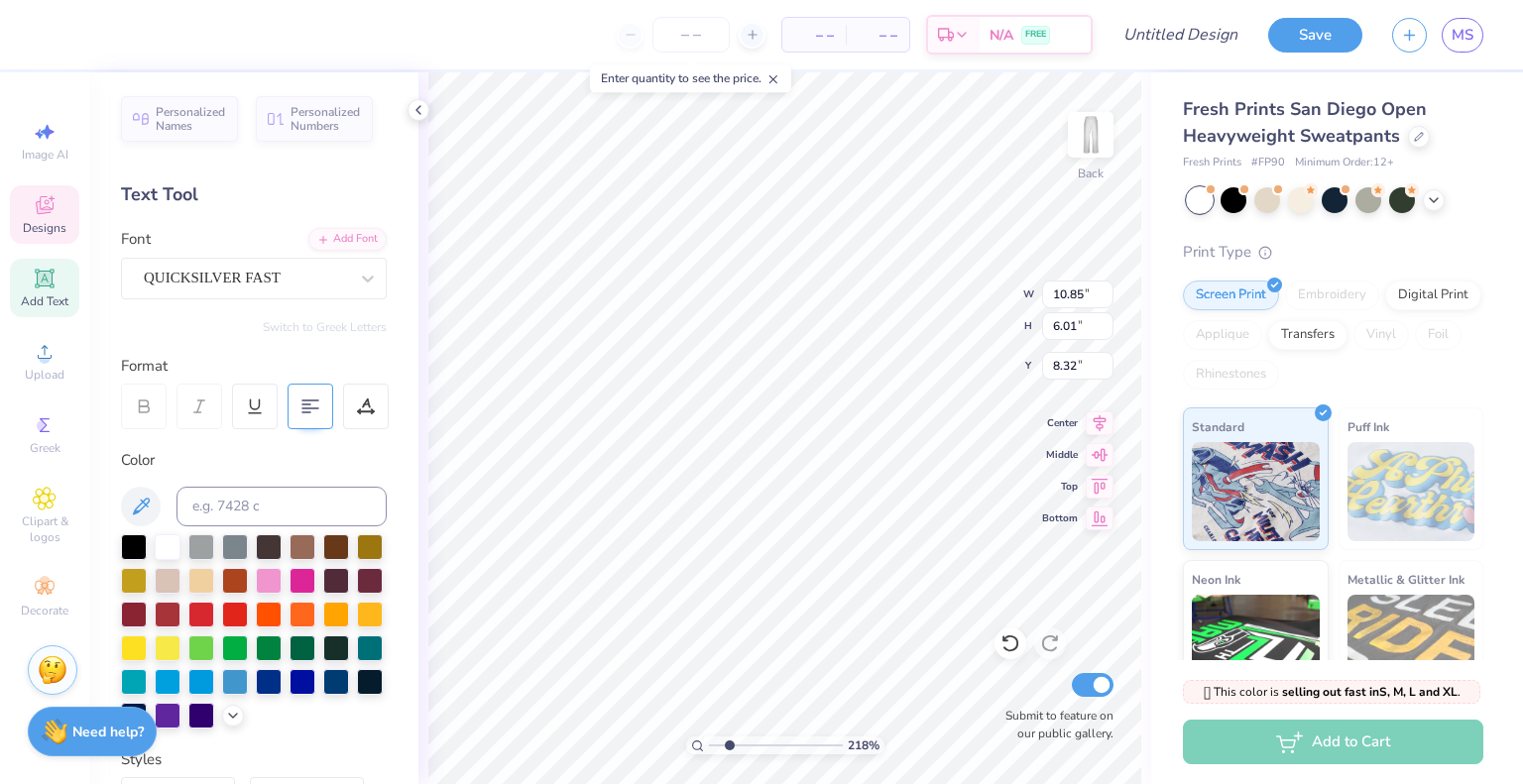 click 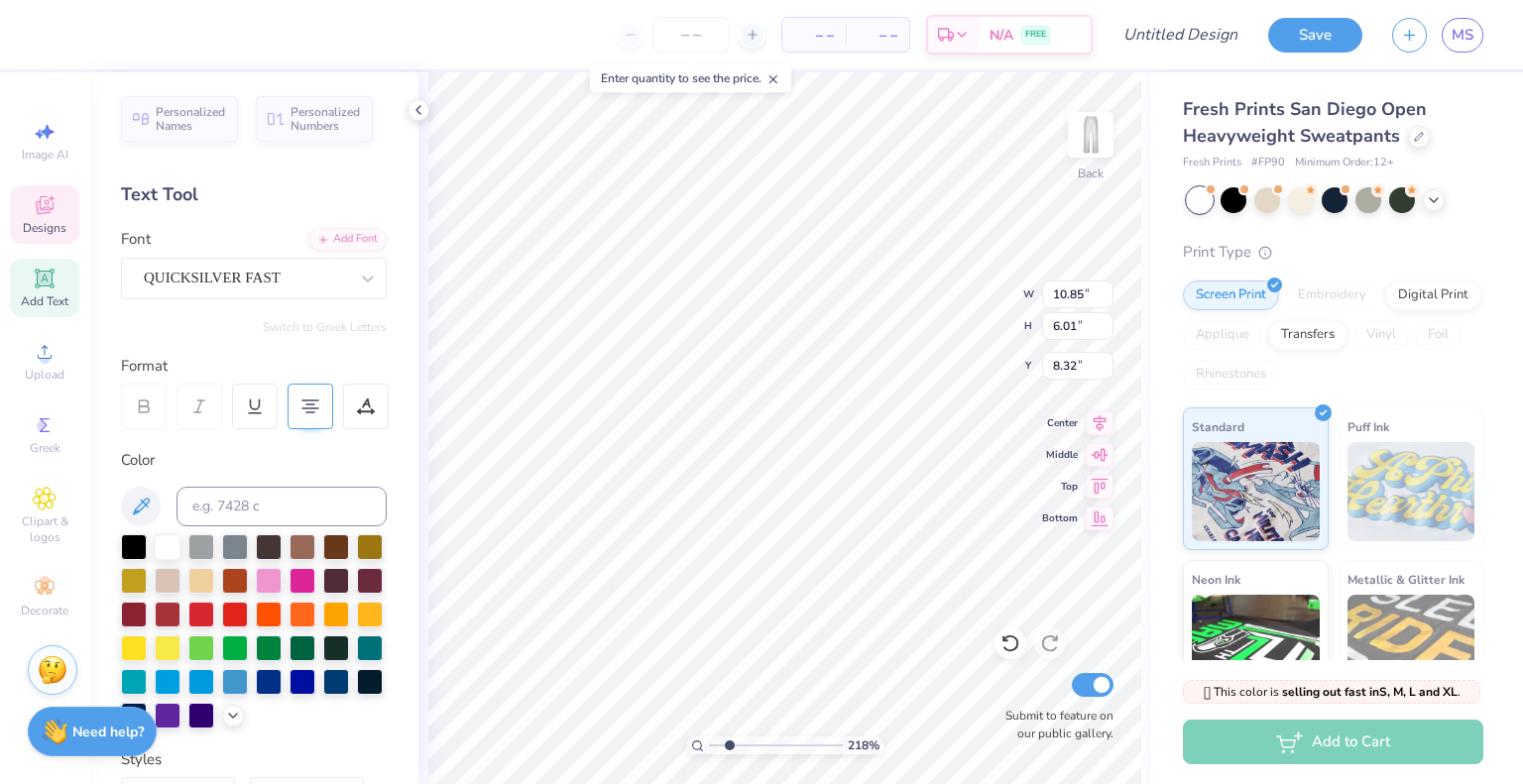 type on "2.17622706523143" 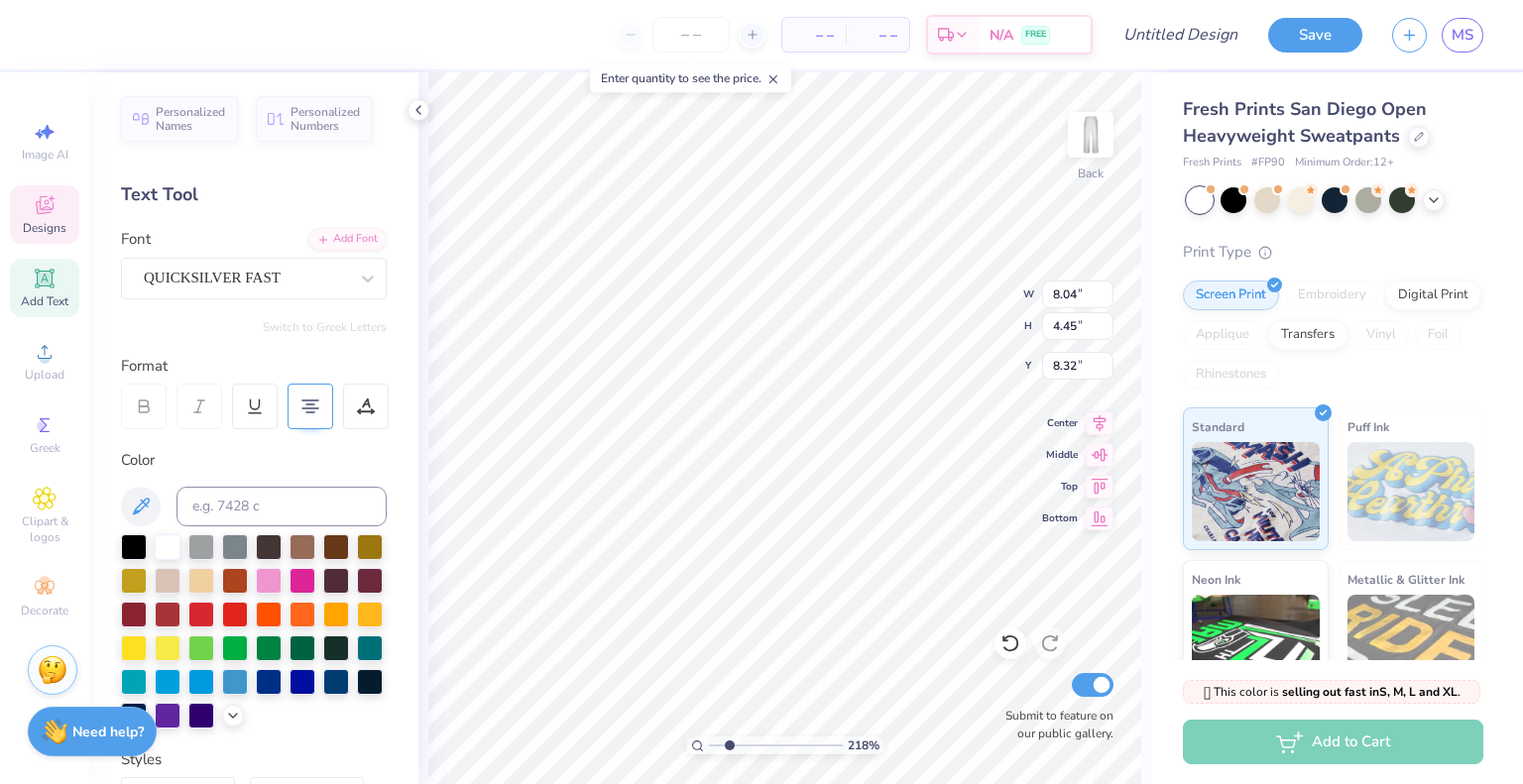 type on "2.17622706523143" 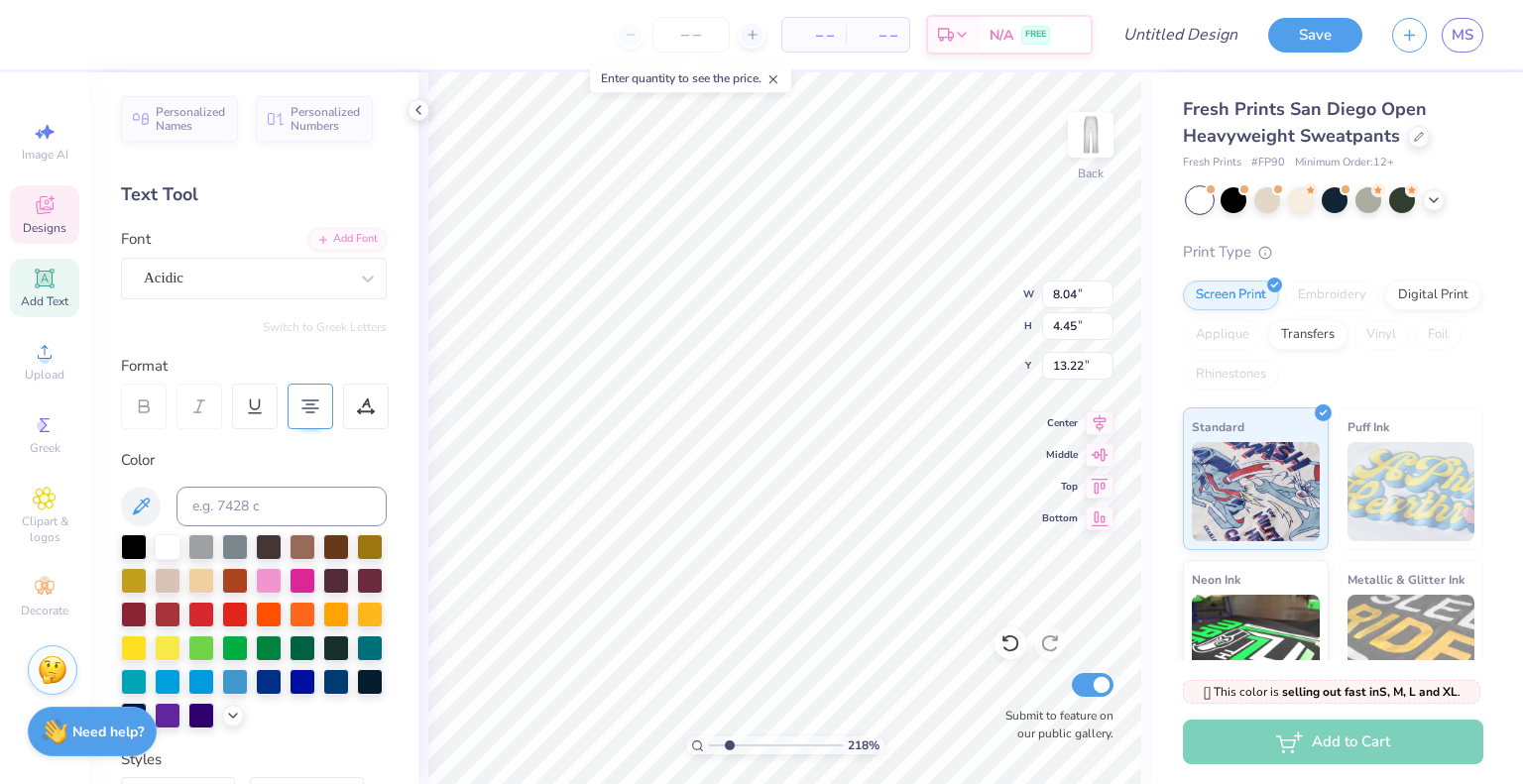 type on "6.84" 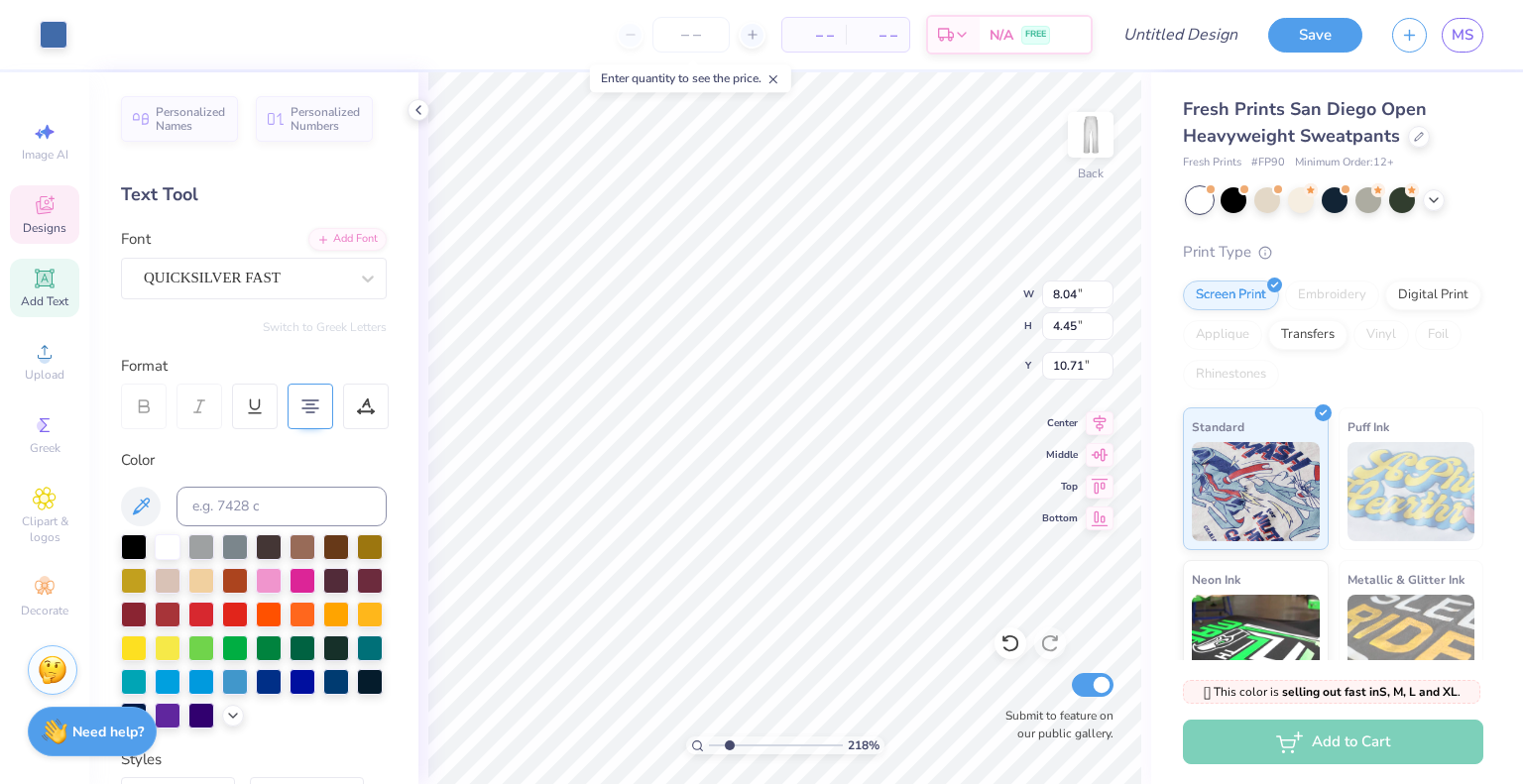 type on "2.17622706523143" 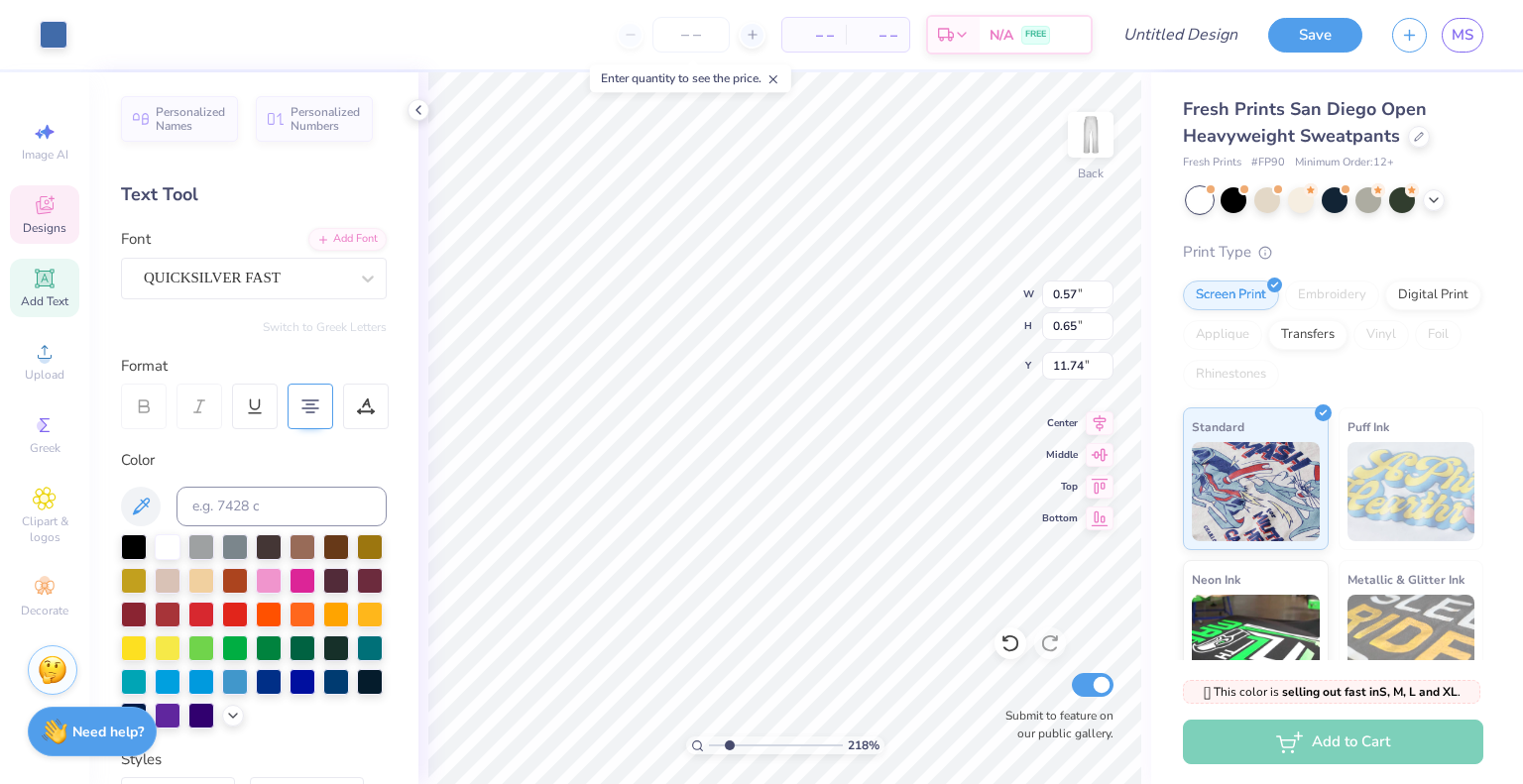 type on "2.17622706523143" 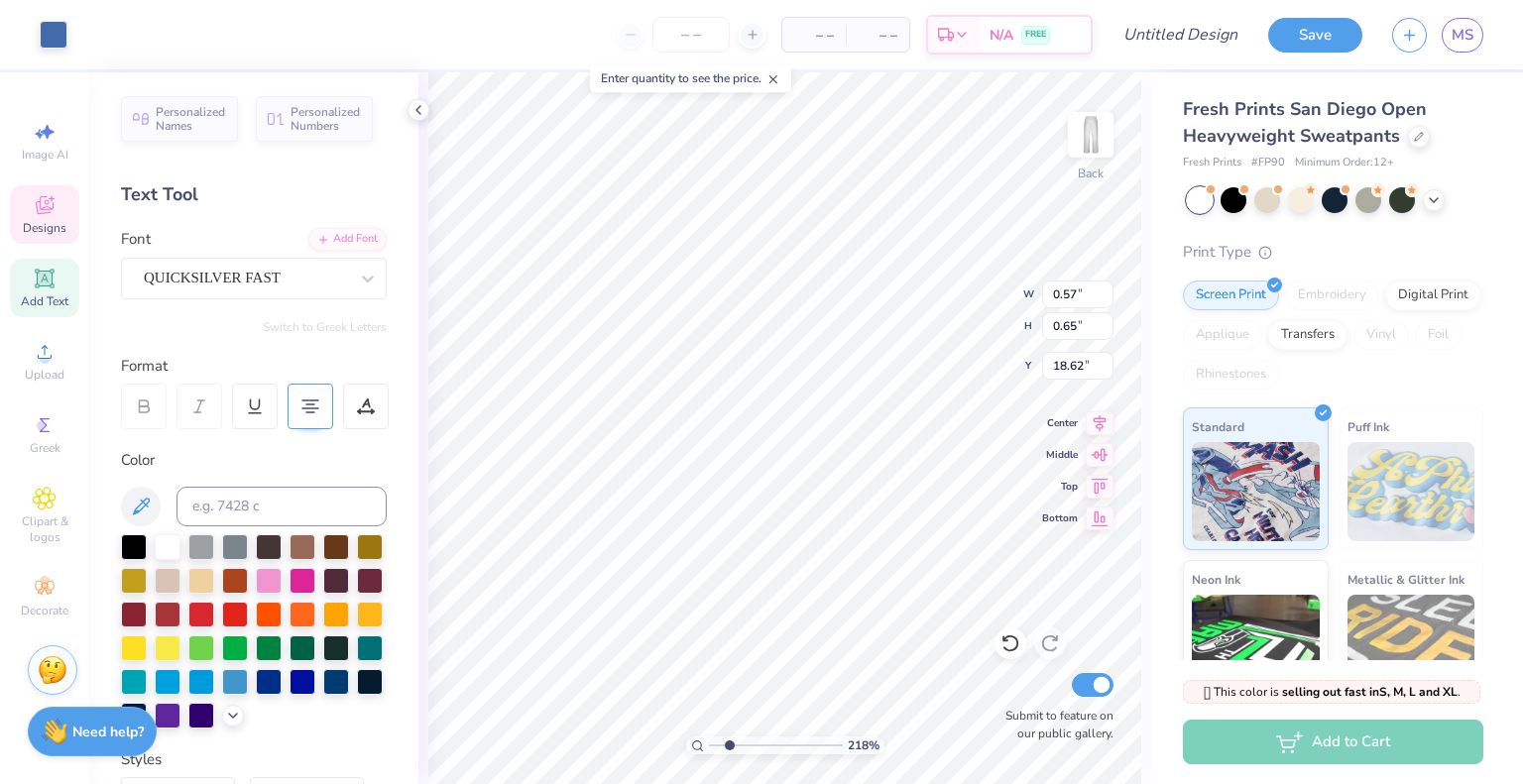 type on "2.17622706523143" 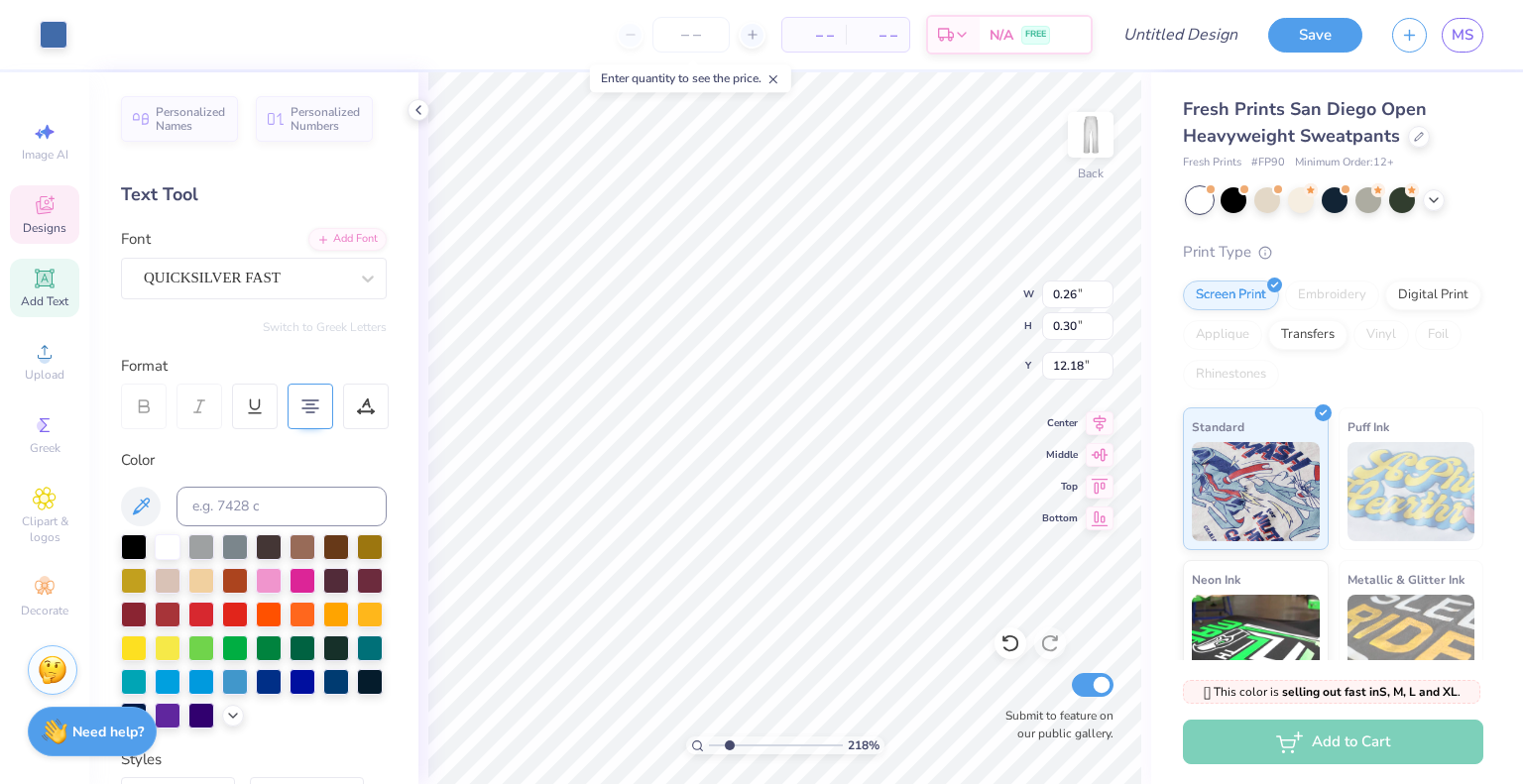 type on "2.67146303546043" 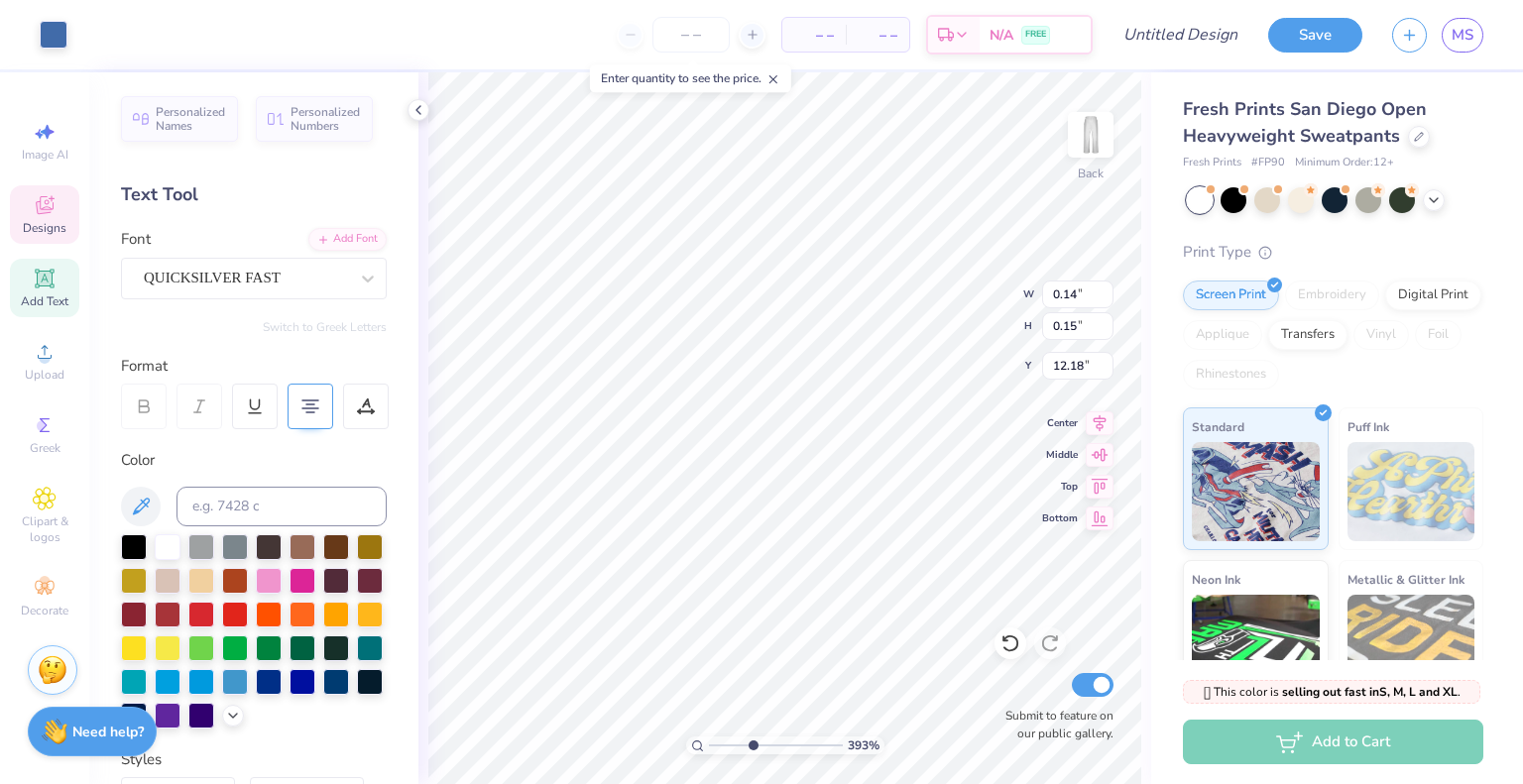 type on "3.93205784236477" 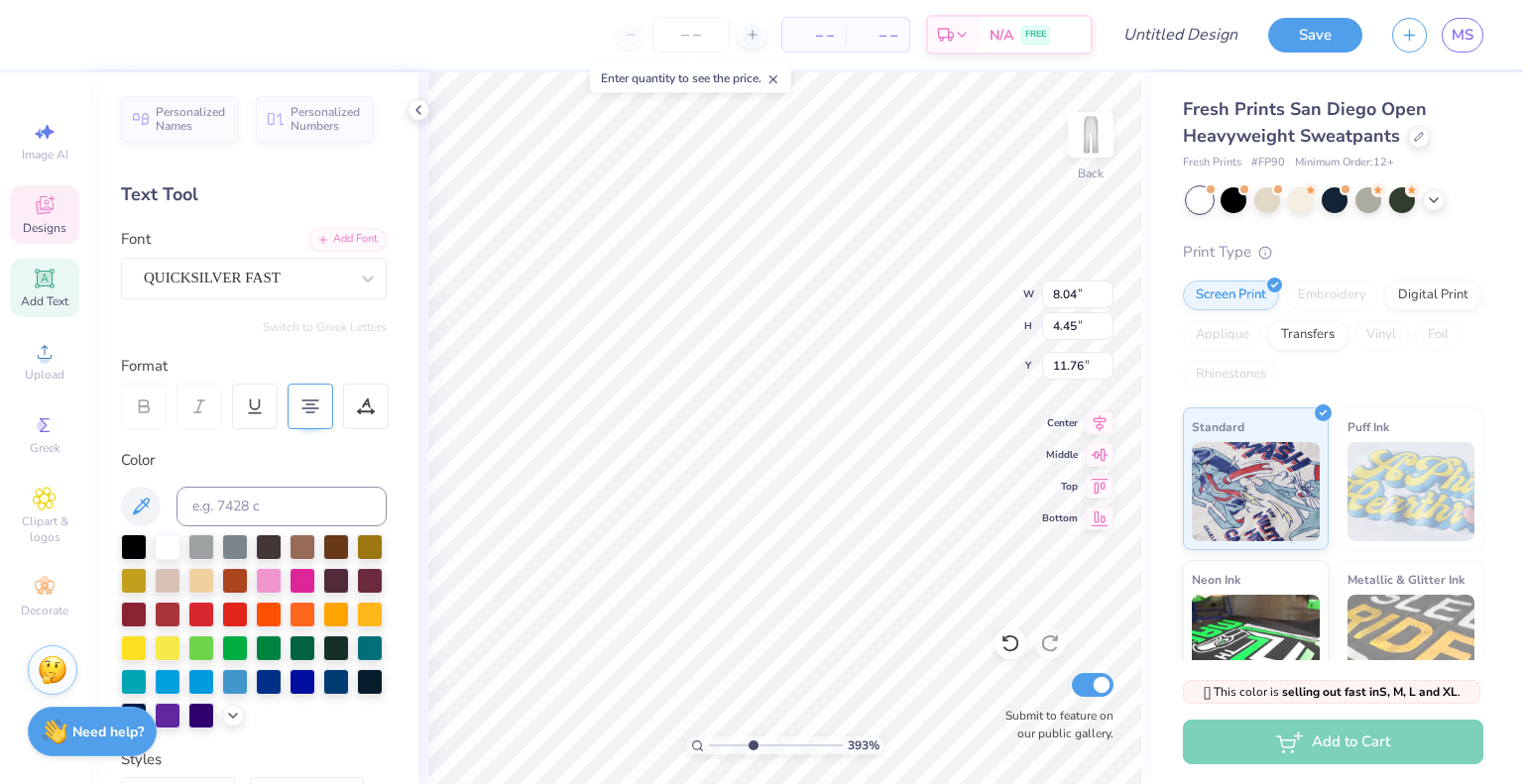 type on "3.93205784236477" 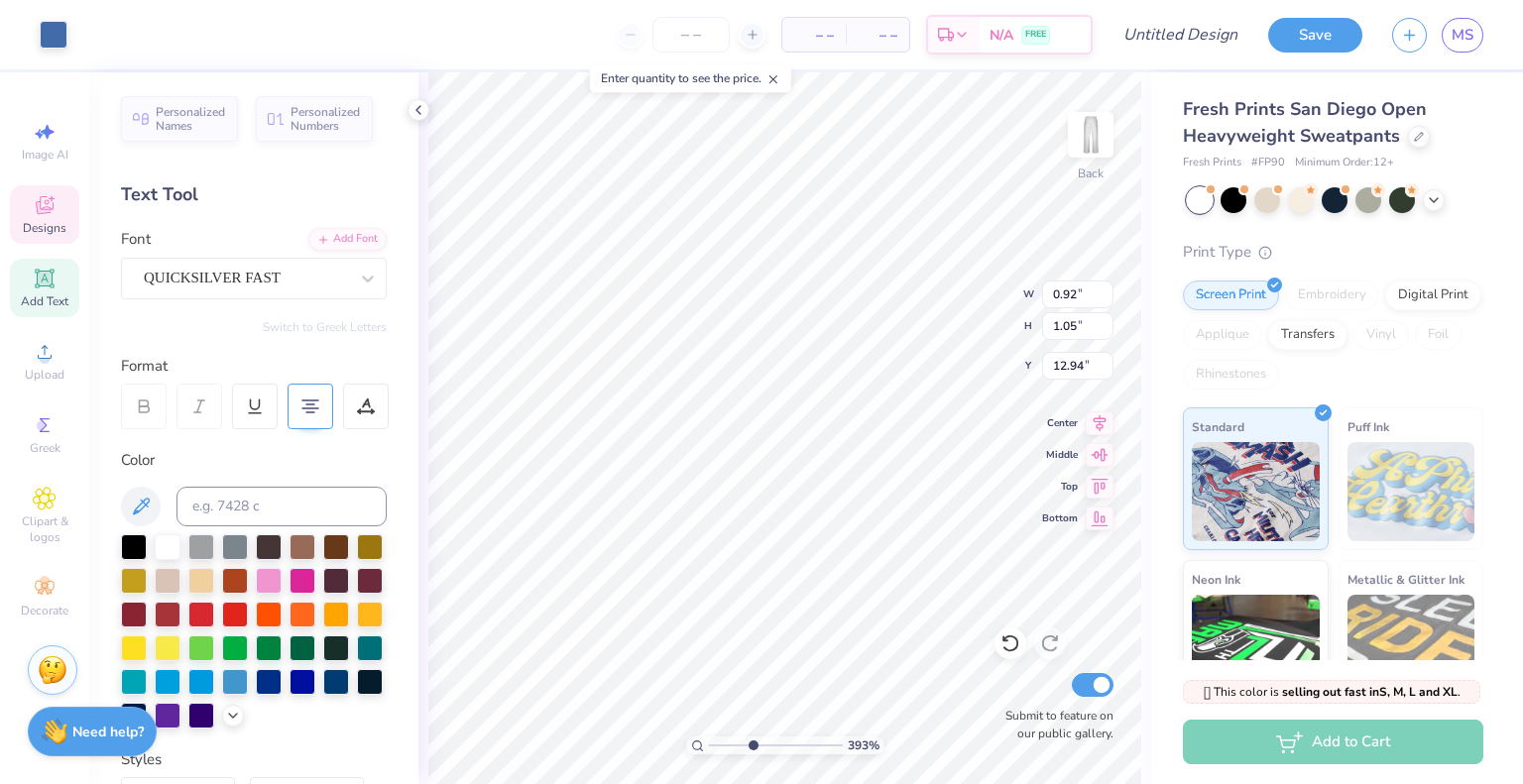 type on "3.93205784236477" 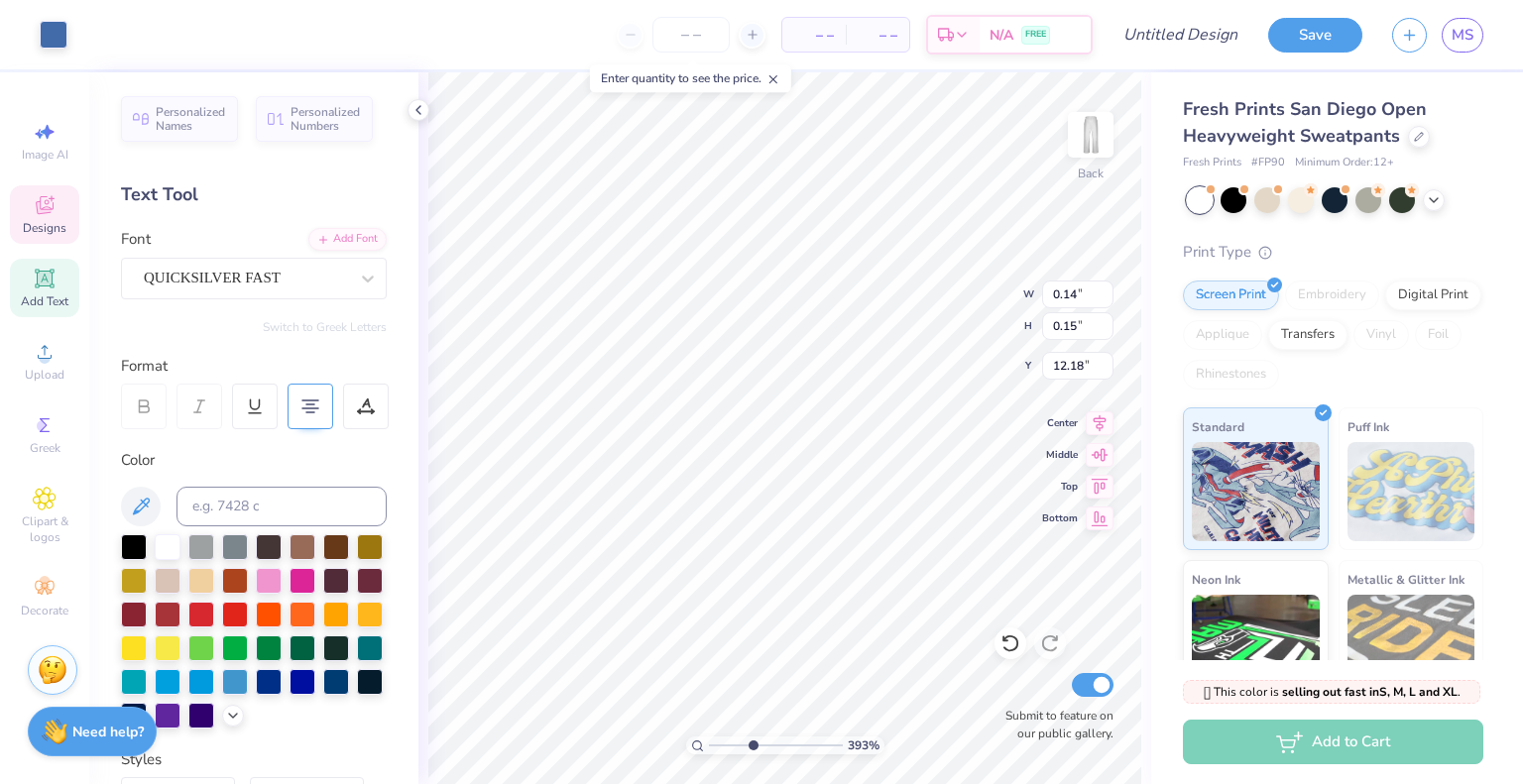 type on "3.93205784236477" 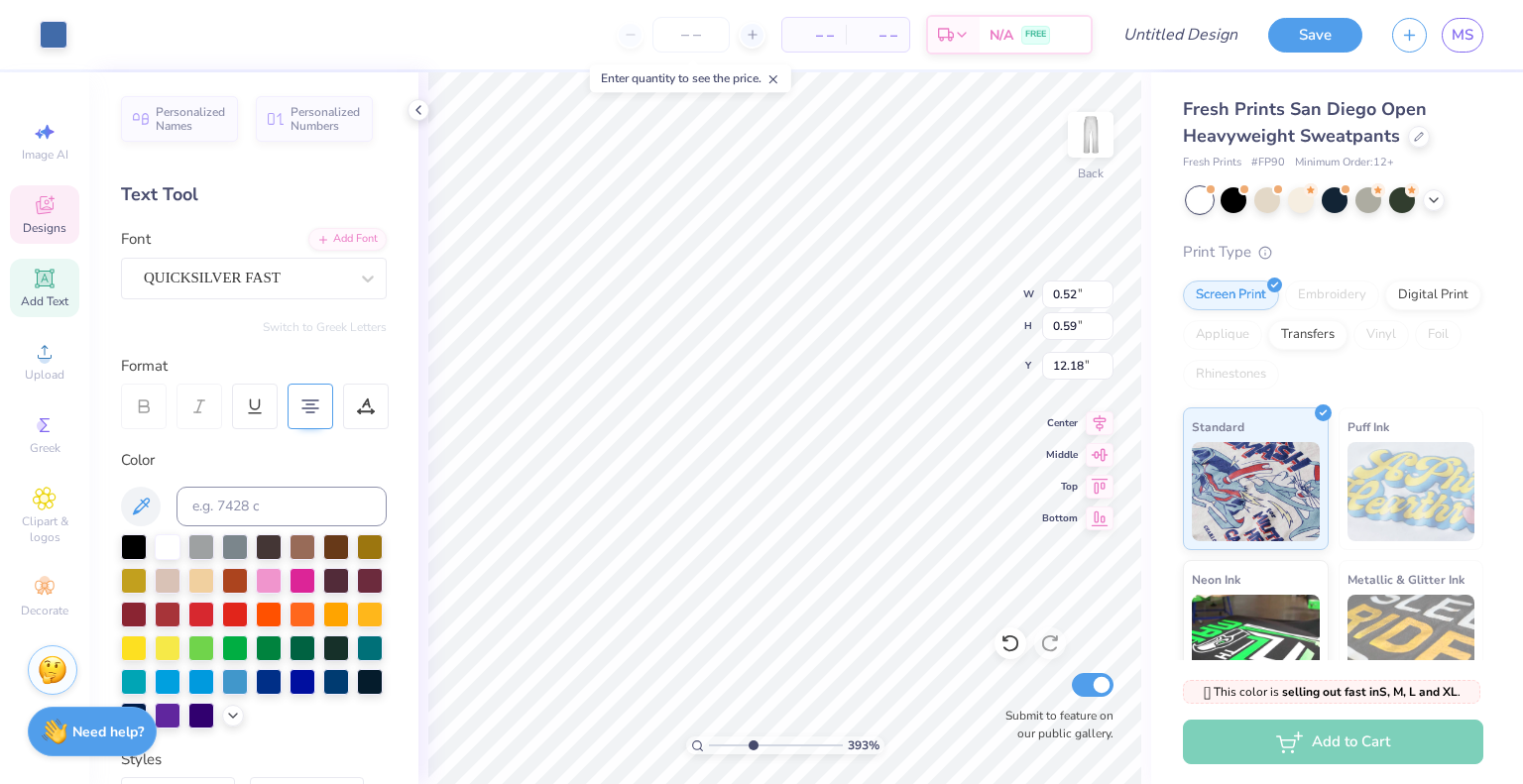 type on "3.93205784236477" 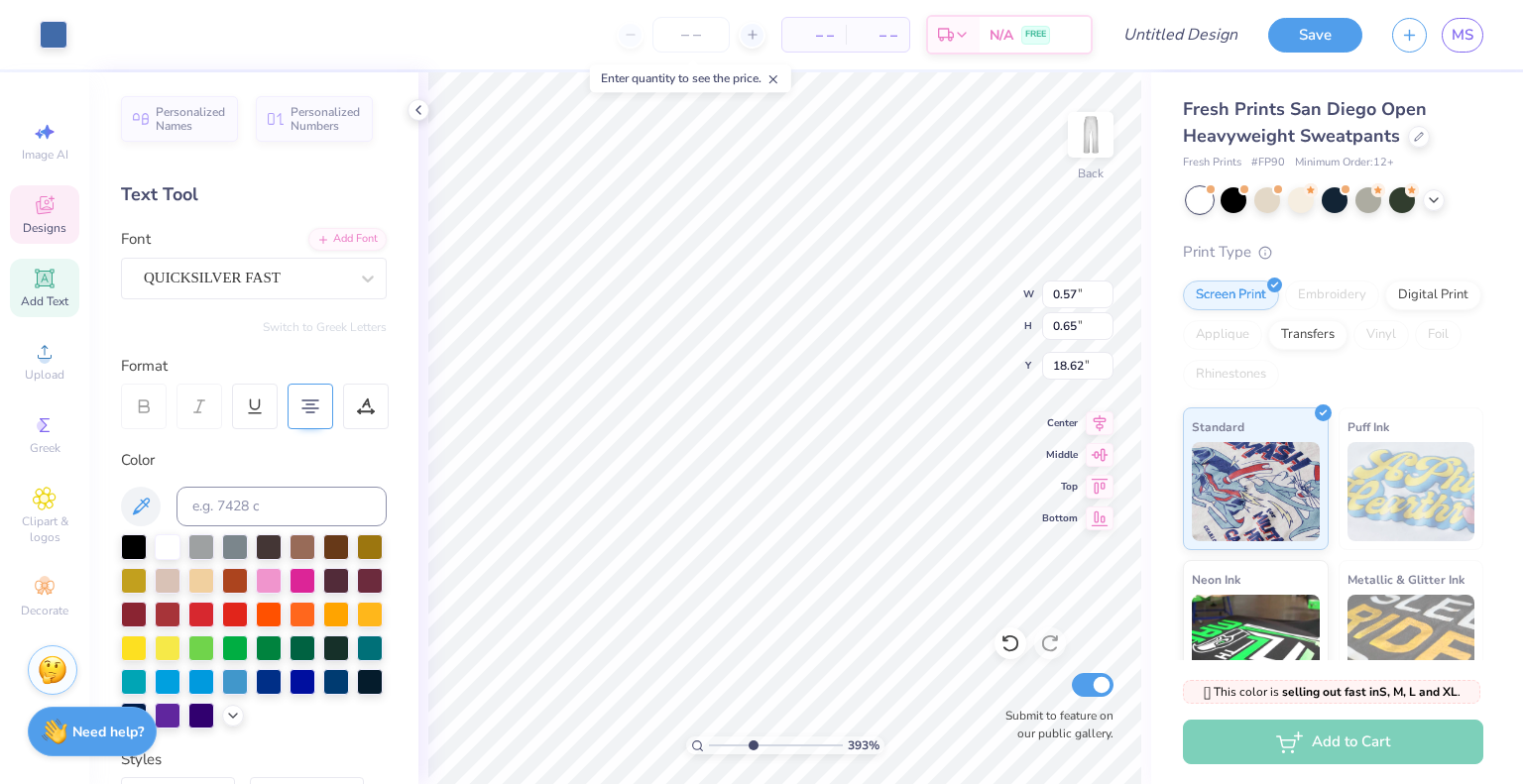 type on "3.58683320335967" 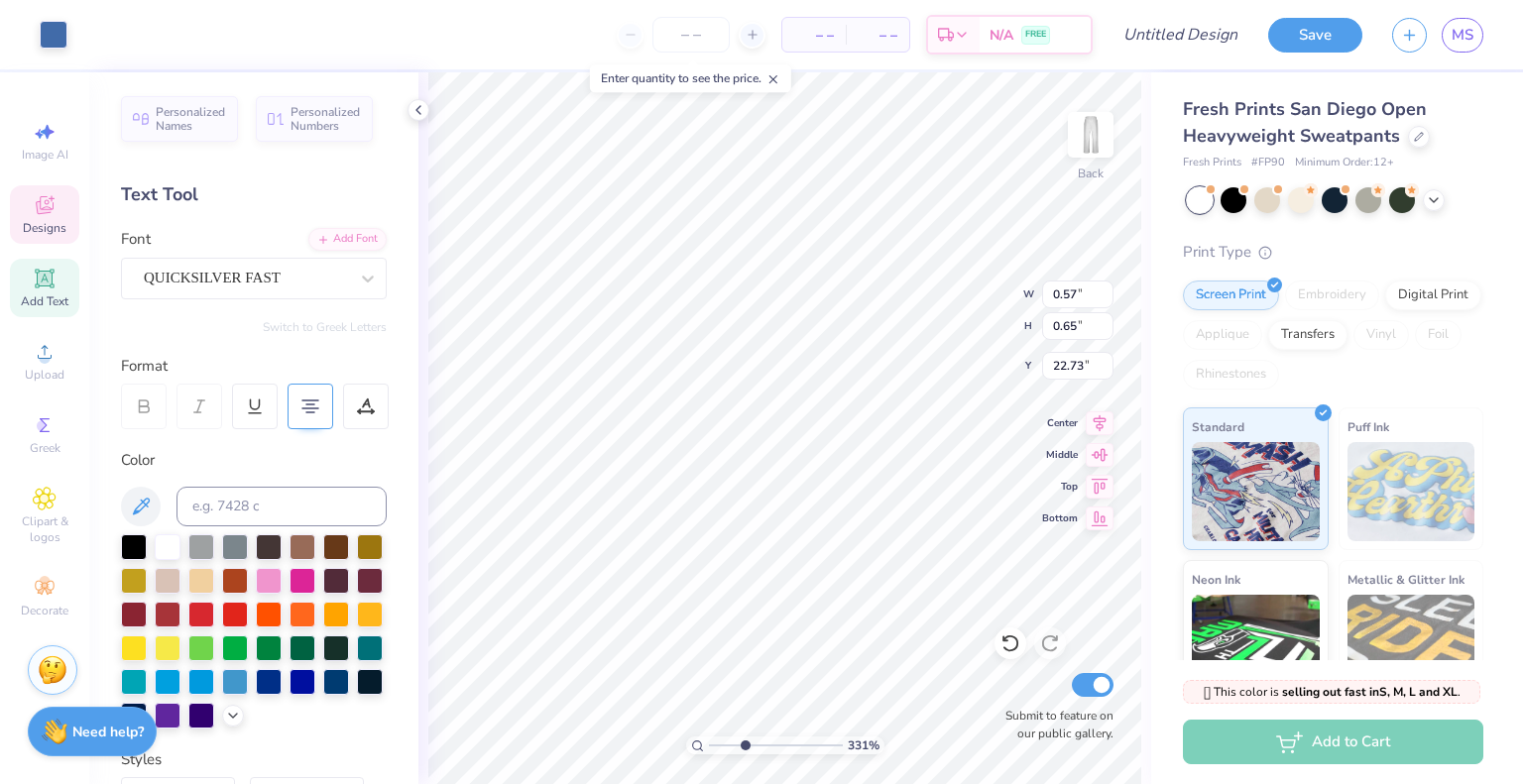 type on "3.30533753570956" 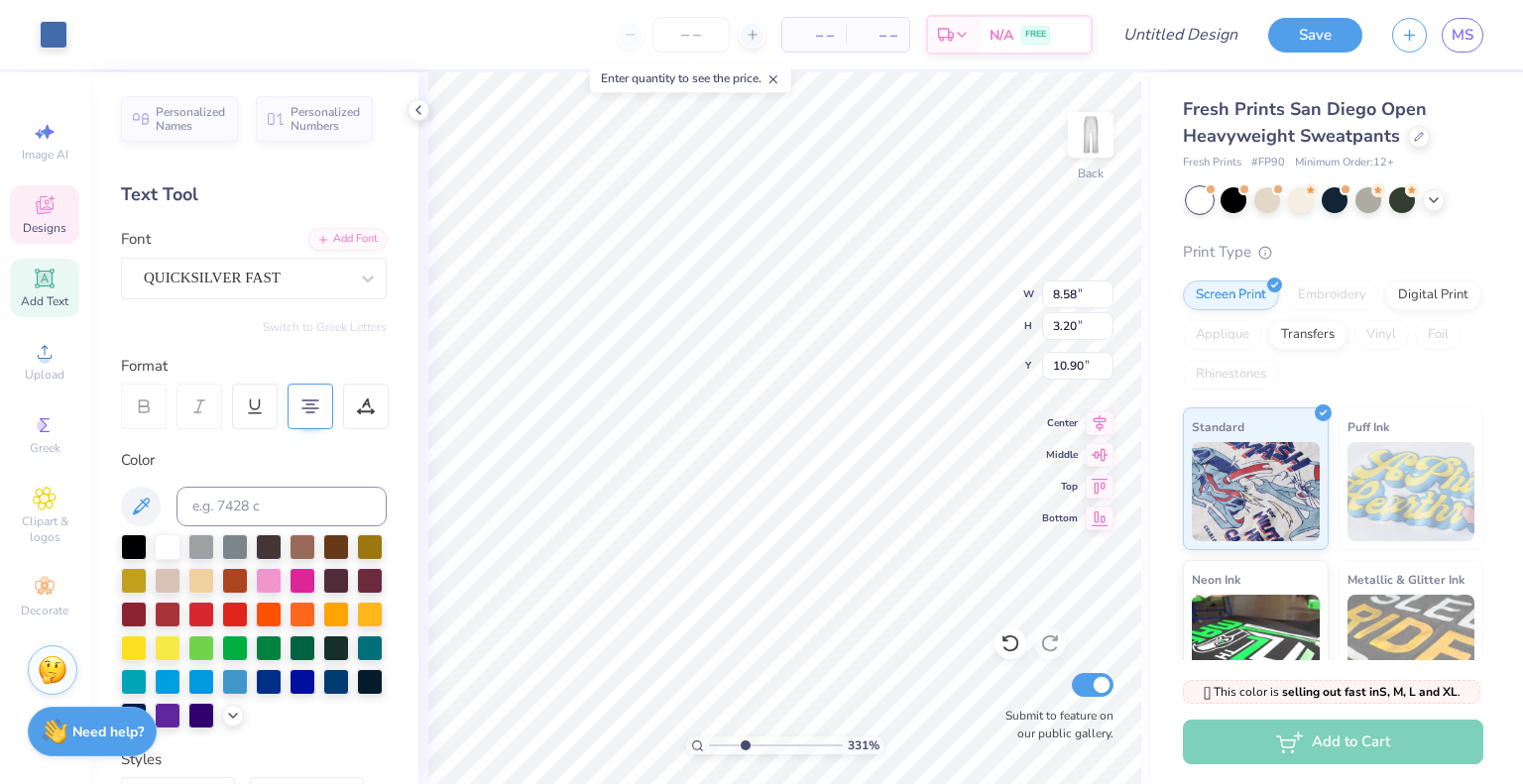 type on "3.30533753570956" 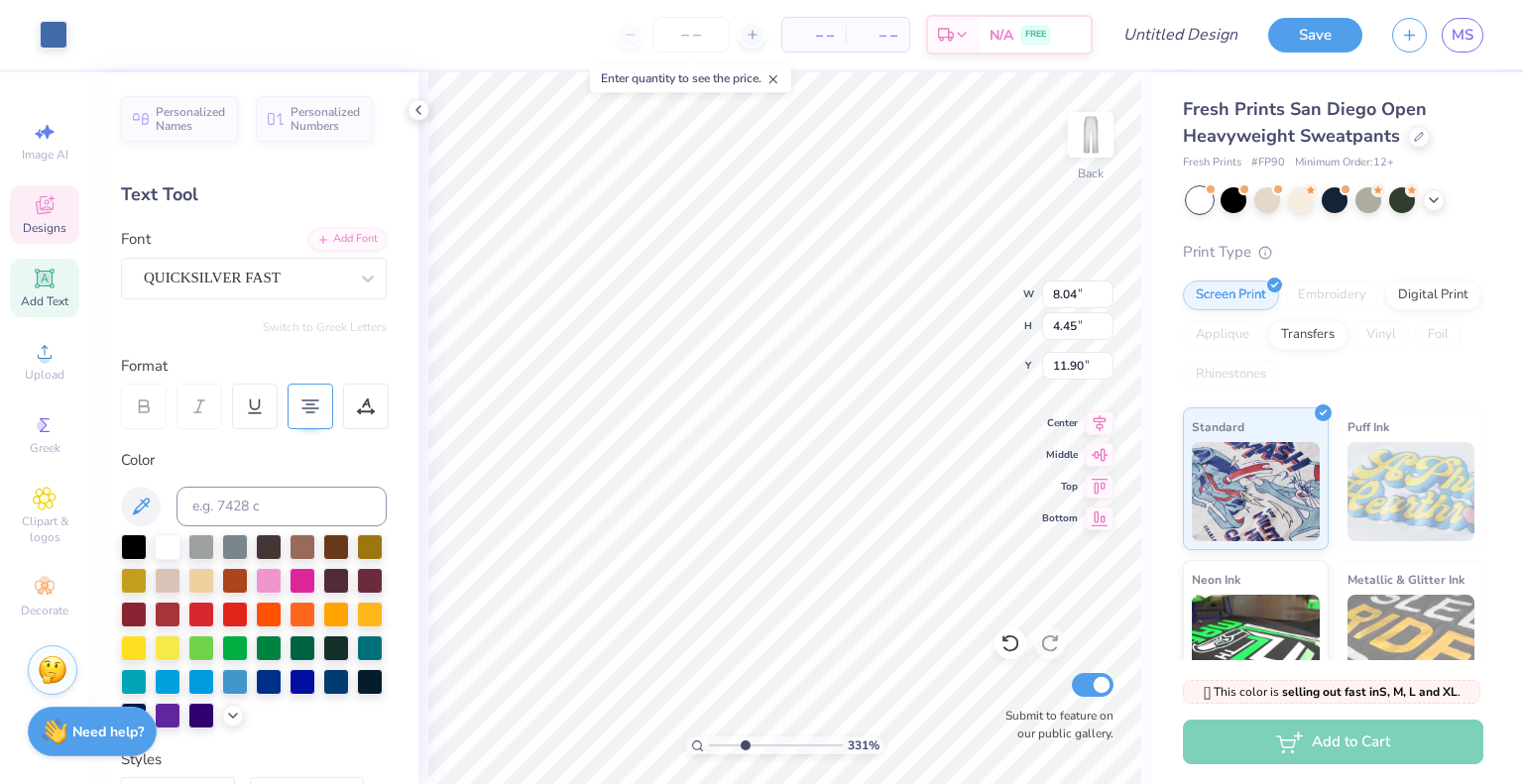 type on "3.30533753570956" 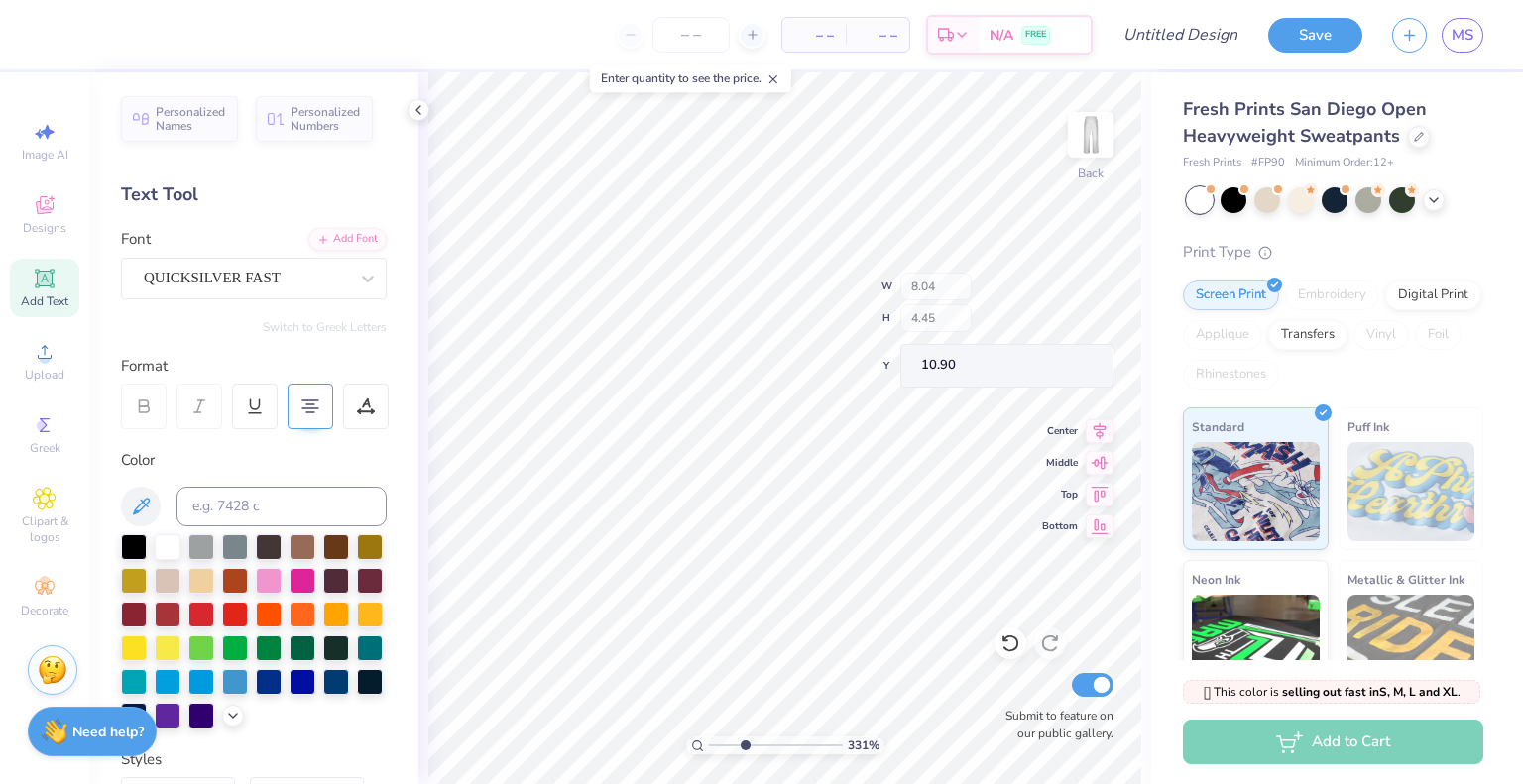 type on "3.30533753570956" 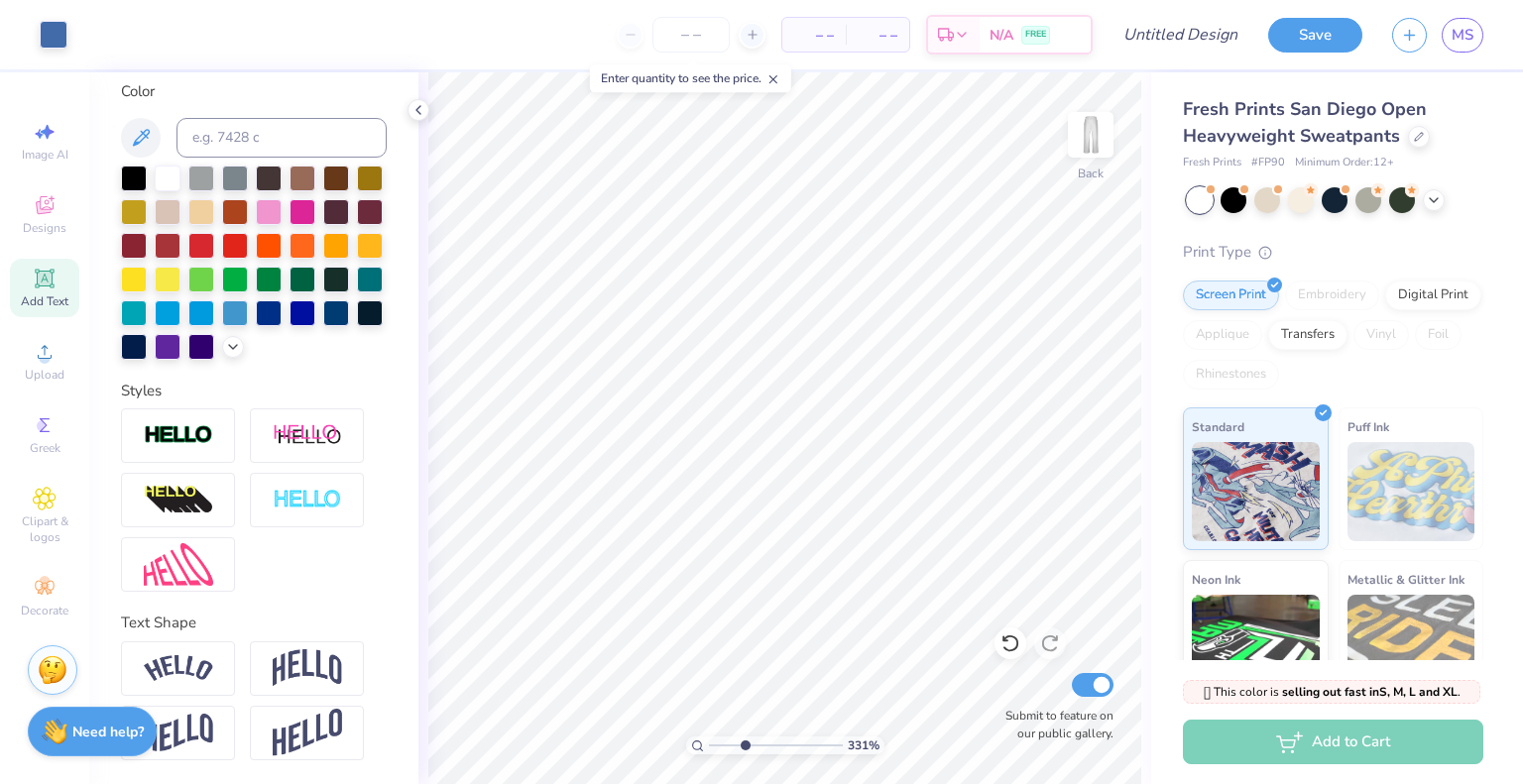 scroll, scrollTop: 0, scrollLeft: 0, axis: both 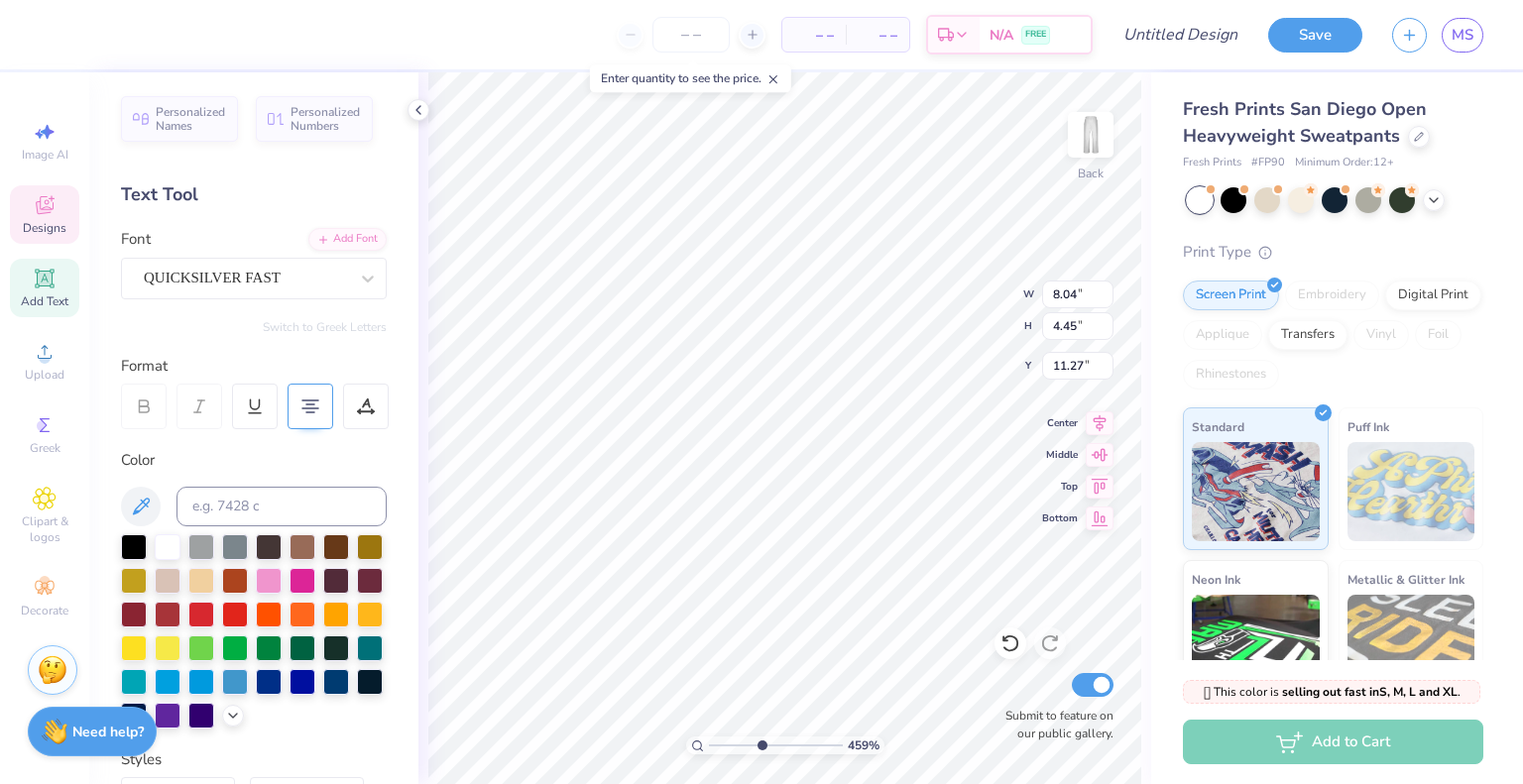 type on "4.59209277019712" 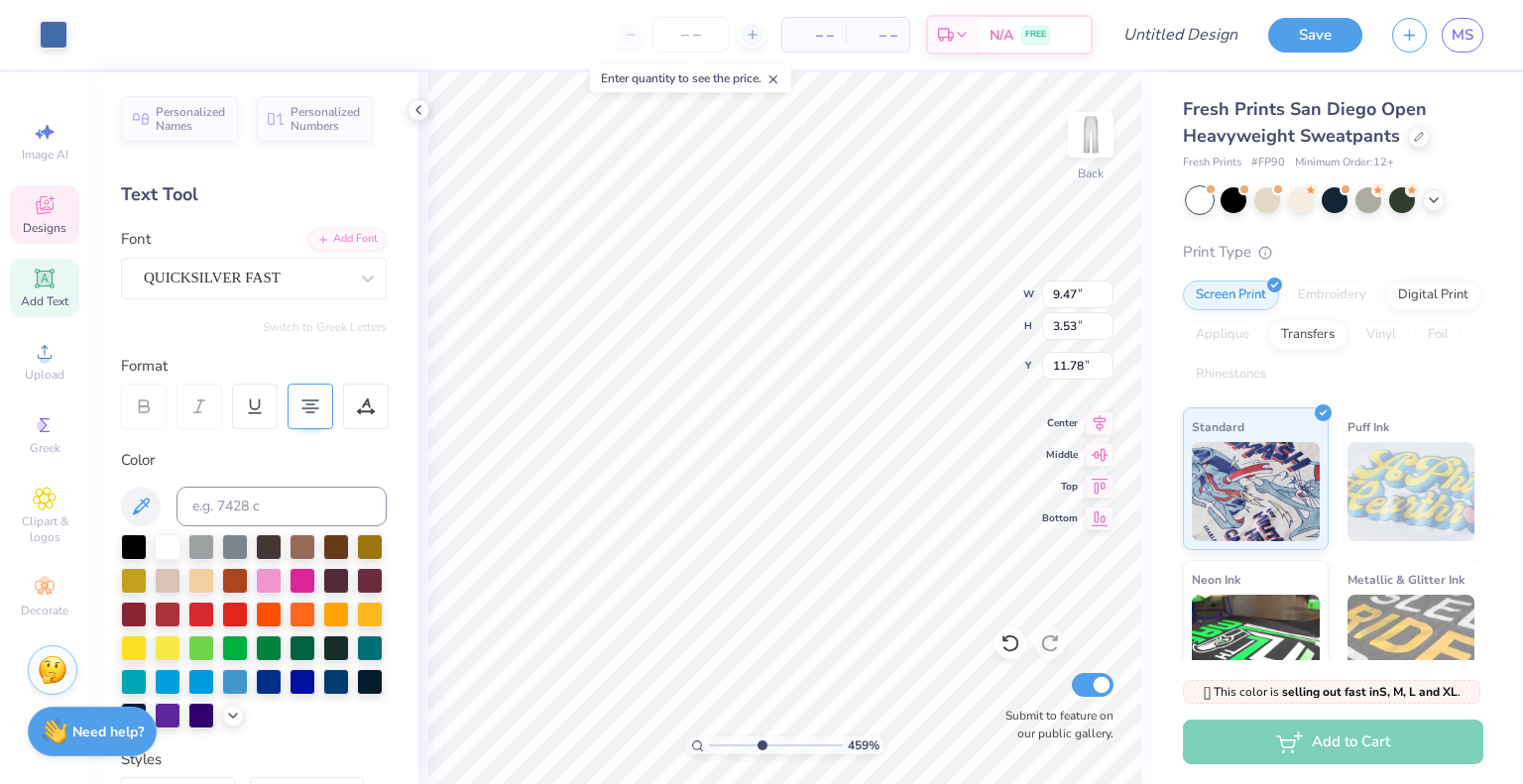 type on "4.59209277019712" 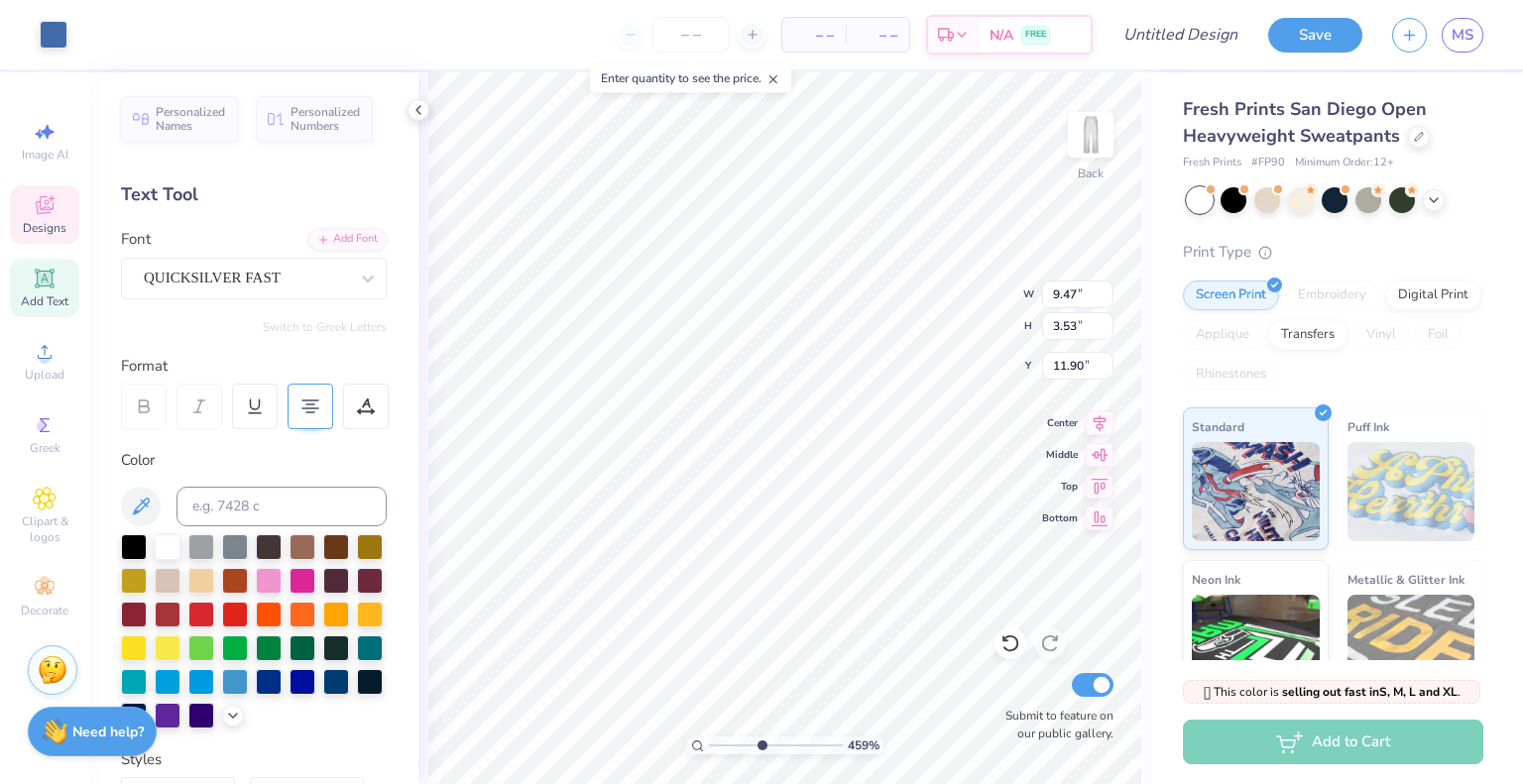 type on "4.59209277019712" 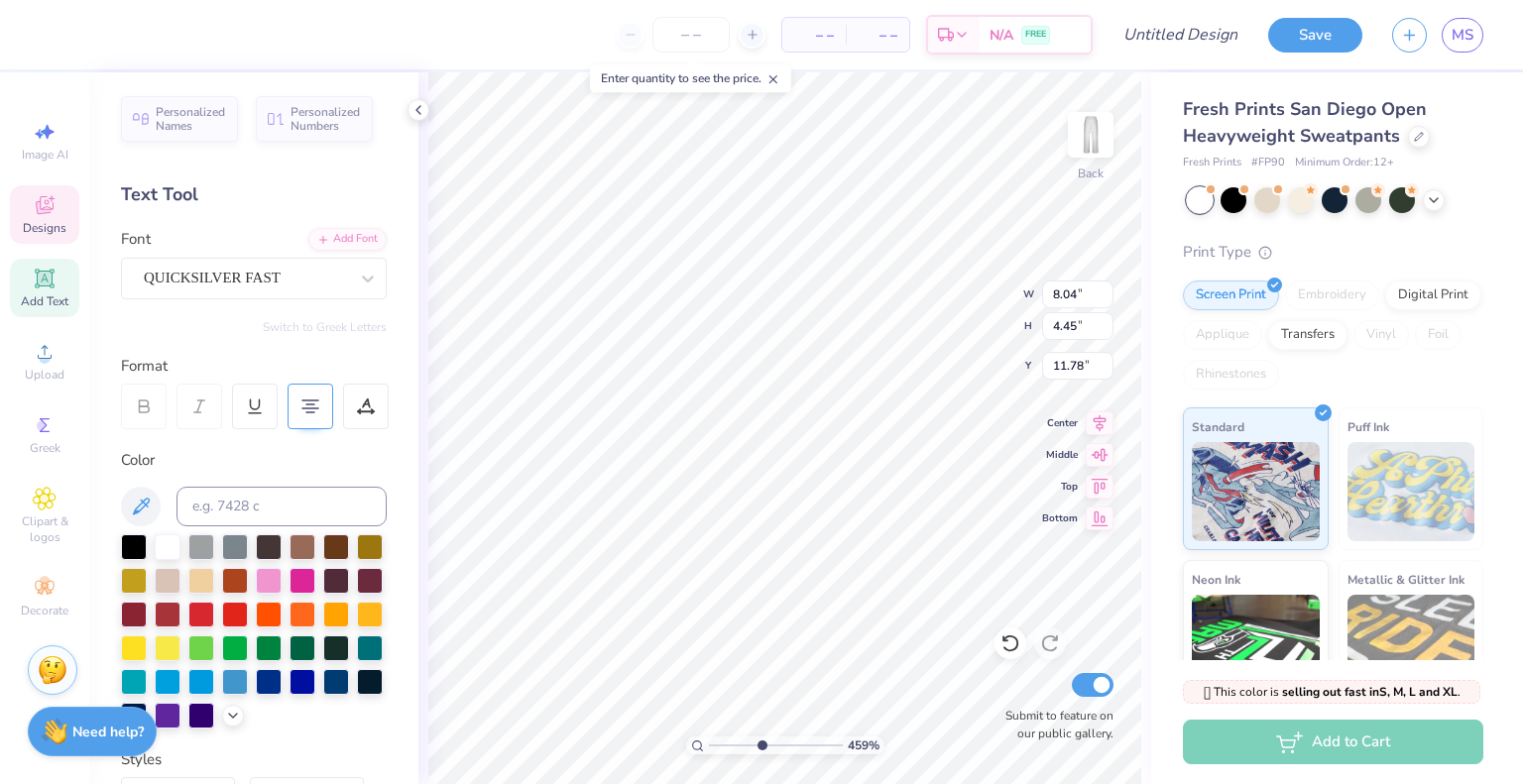 type on "4.59209277019712" 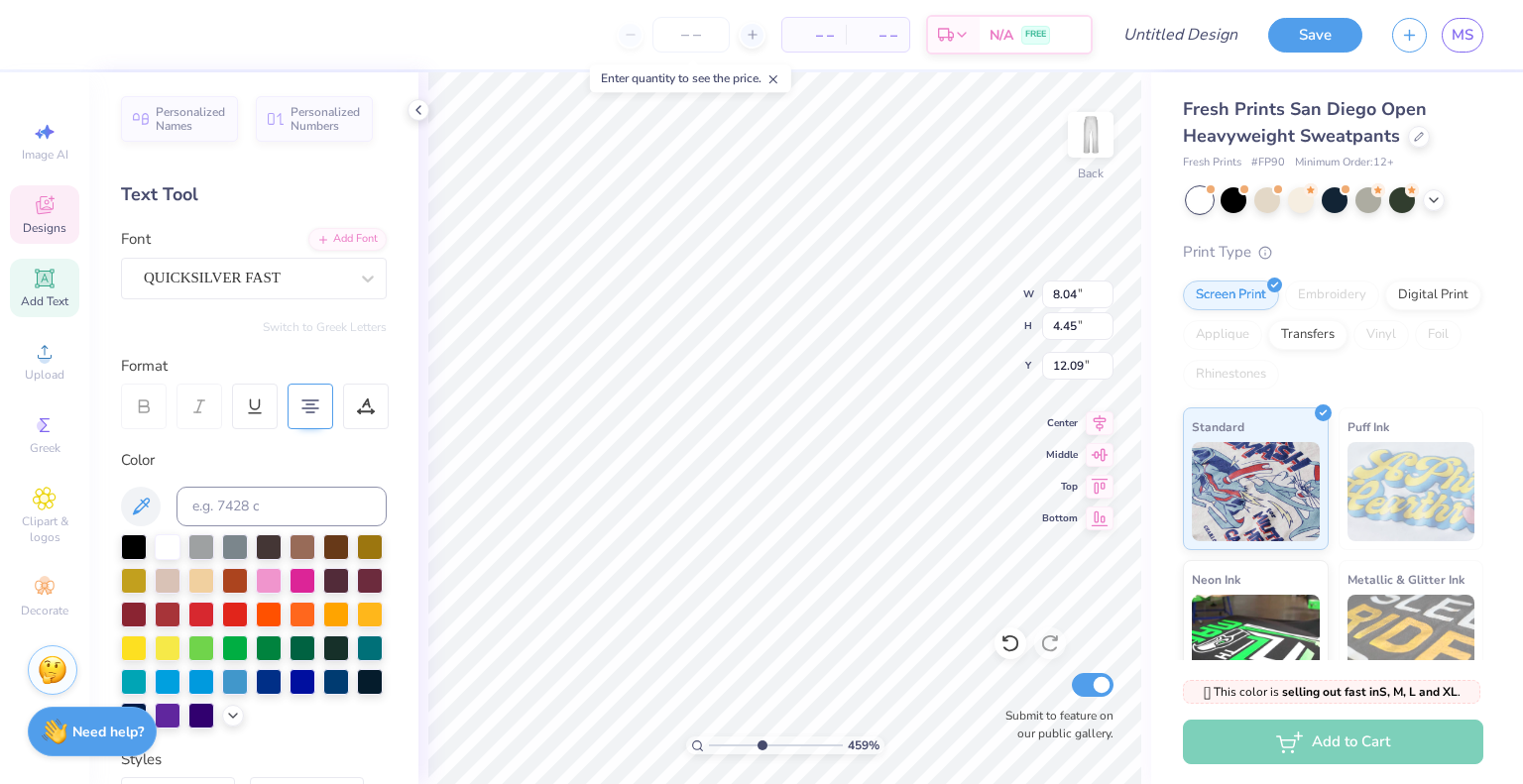 type on "4.59209277019712" 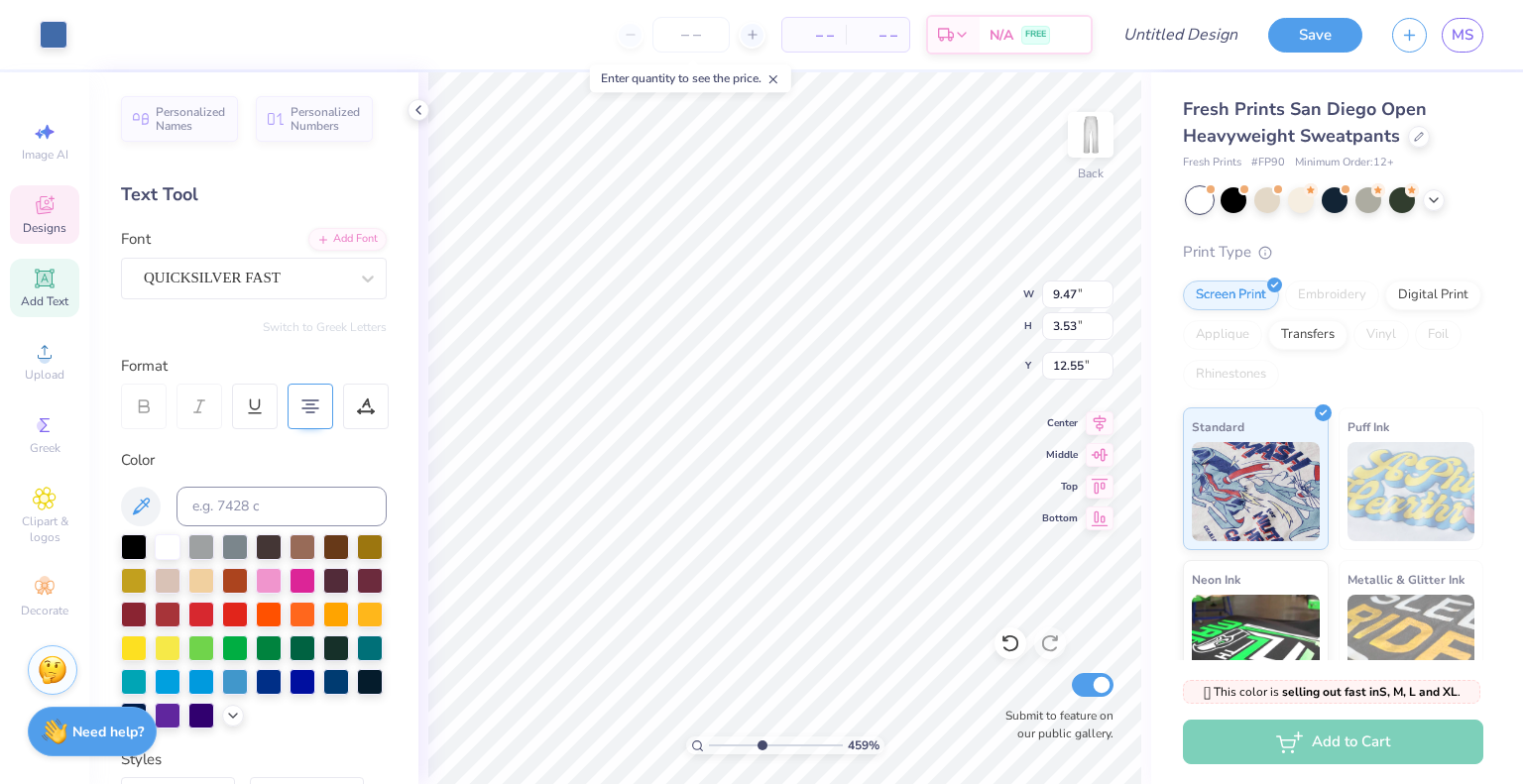 type on "4.59209277019712" 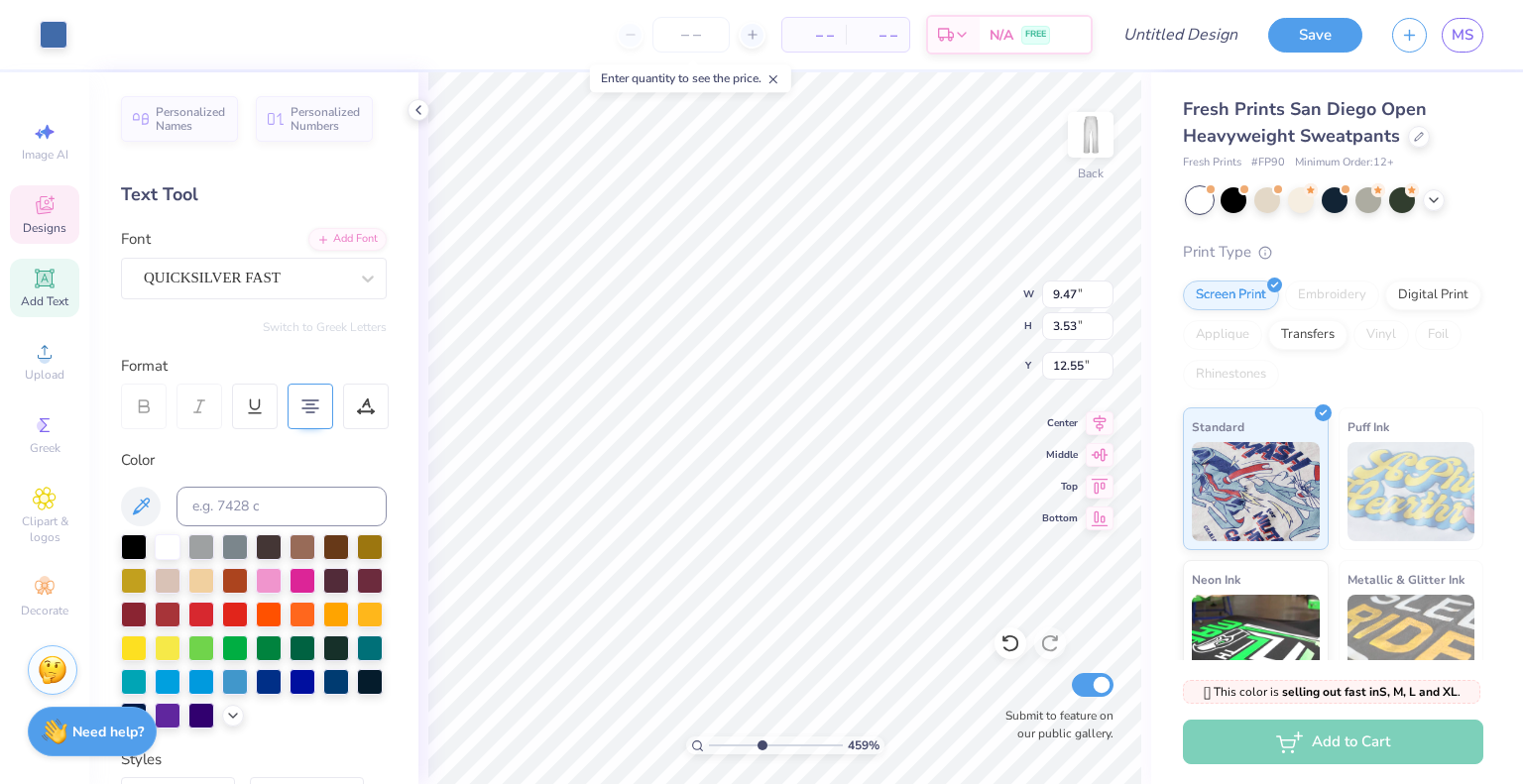 type on "4.59209277019712" 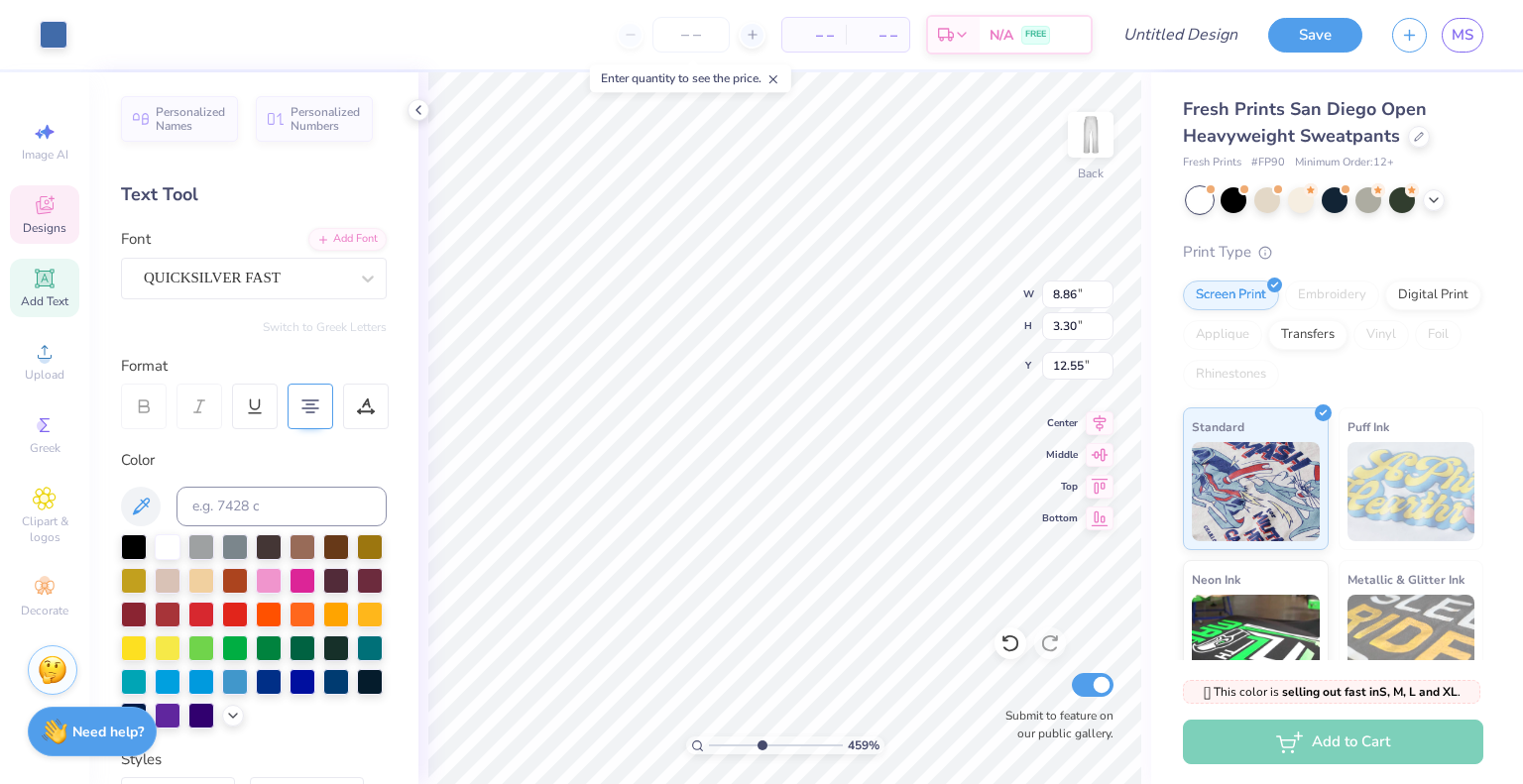 type on "4.59209277019712" 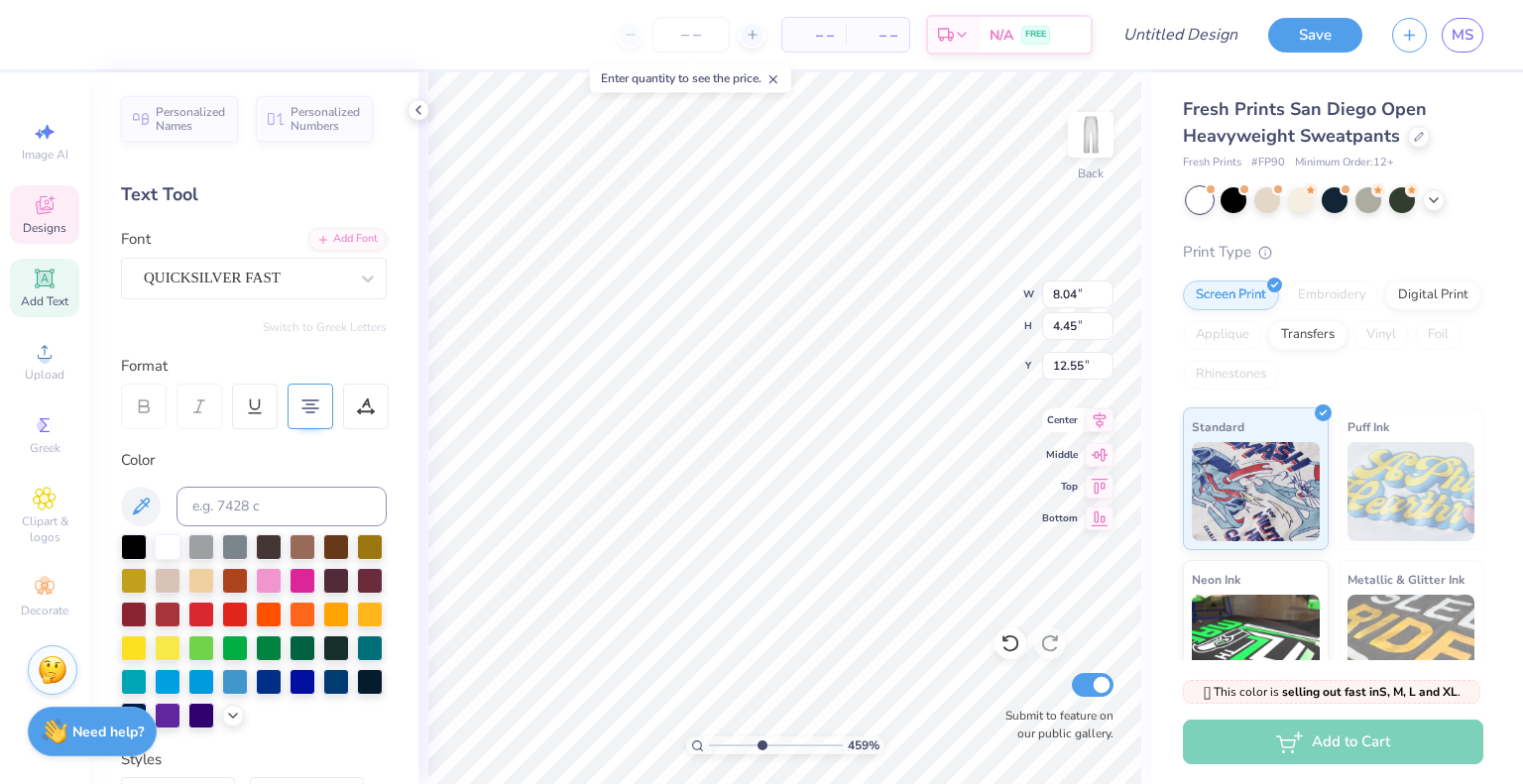 type on "4.59209277019712" 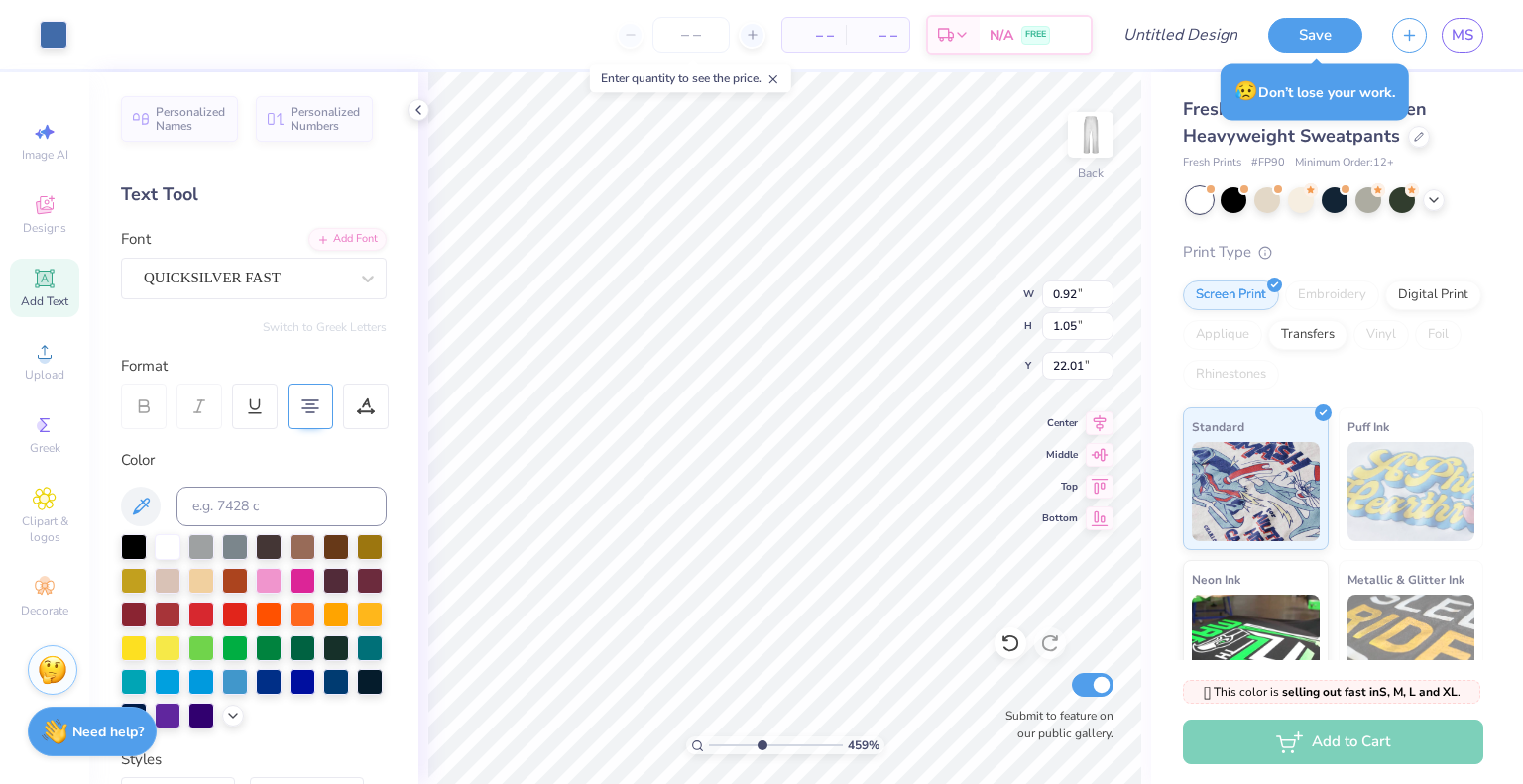 type on "4.59209277019712" 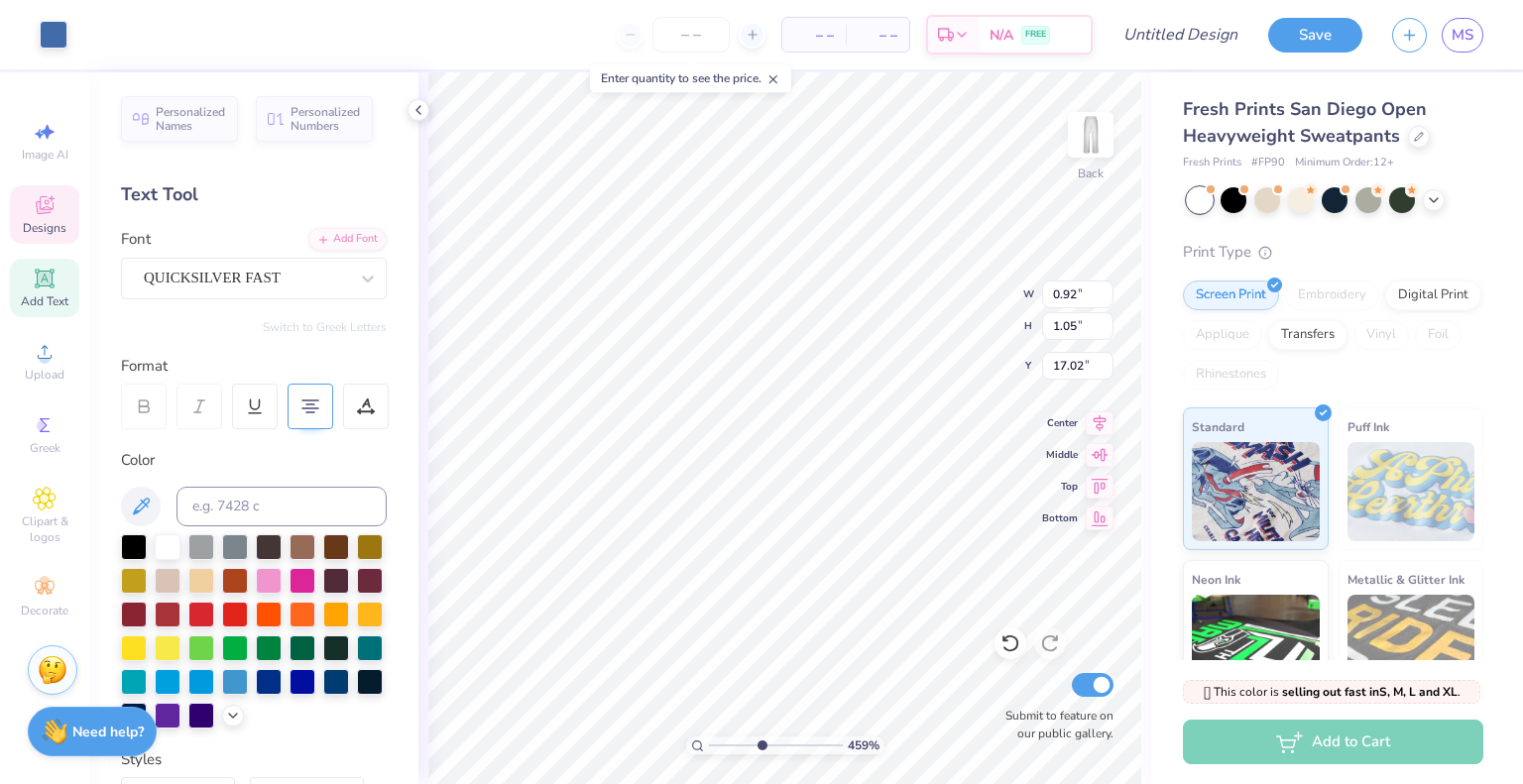 type on "4.59209277019712" 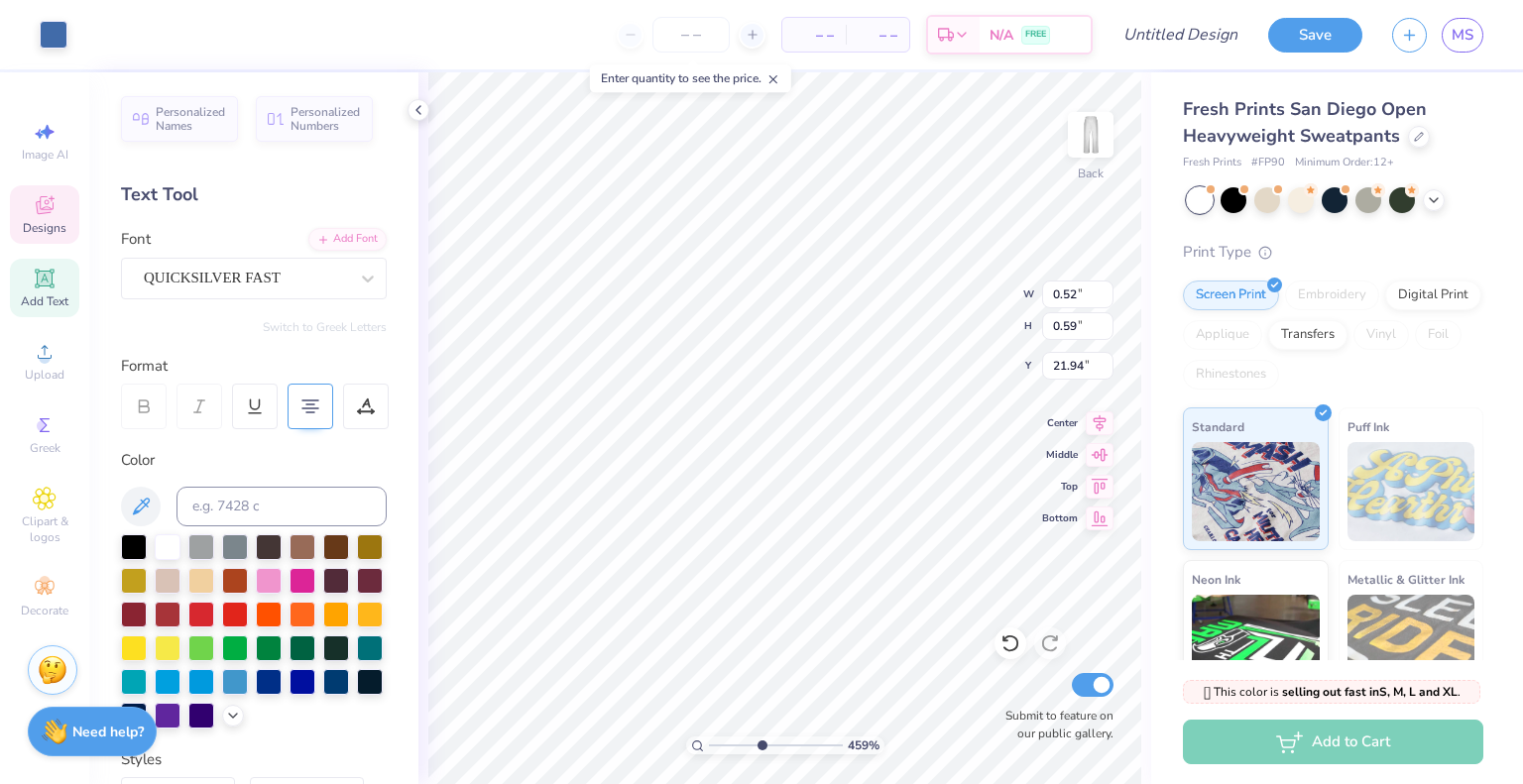 type on "4.59209277019712" 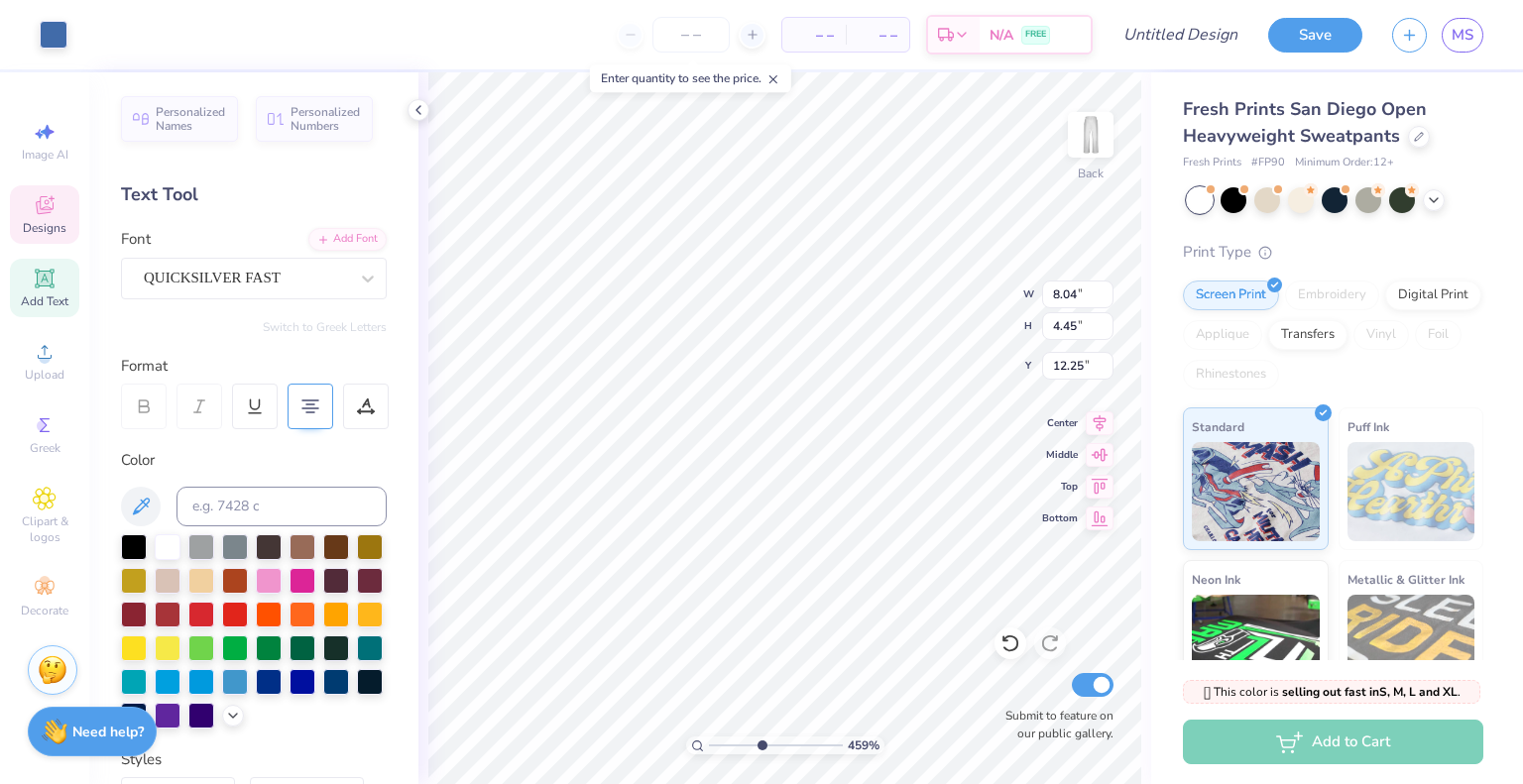 type on "4.59209277019712" 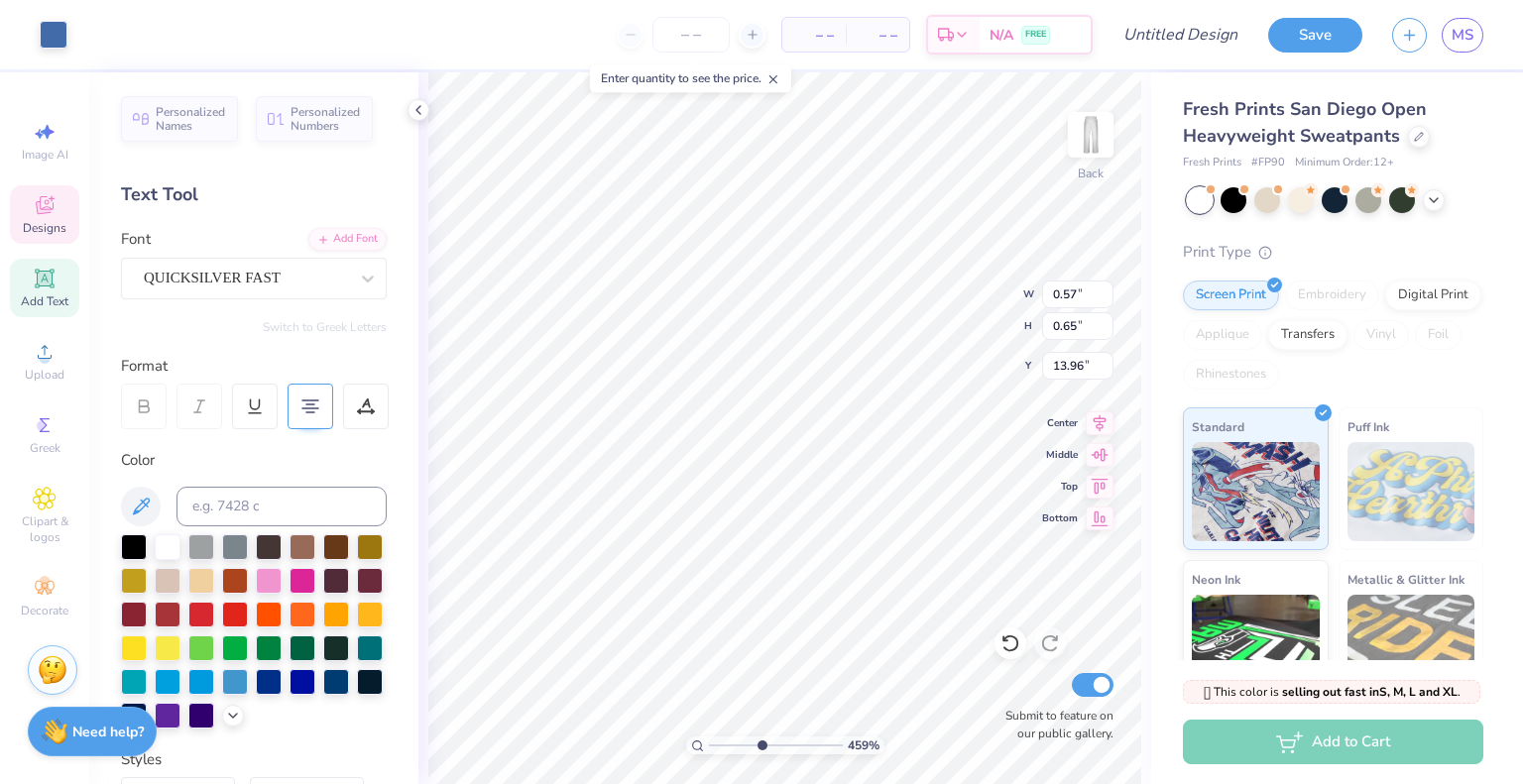type on "4.59209277019712" 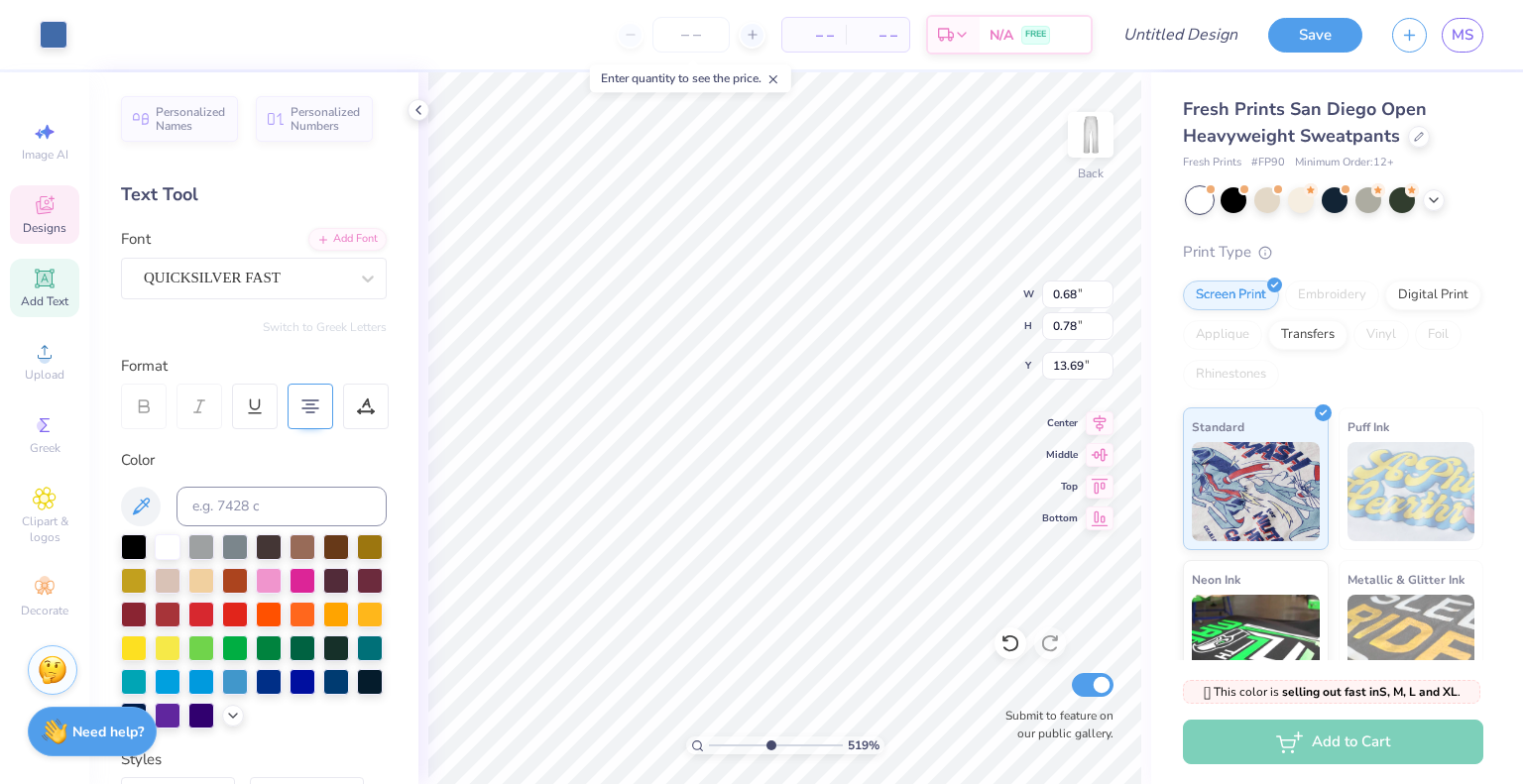 type on "5.18542069214736" 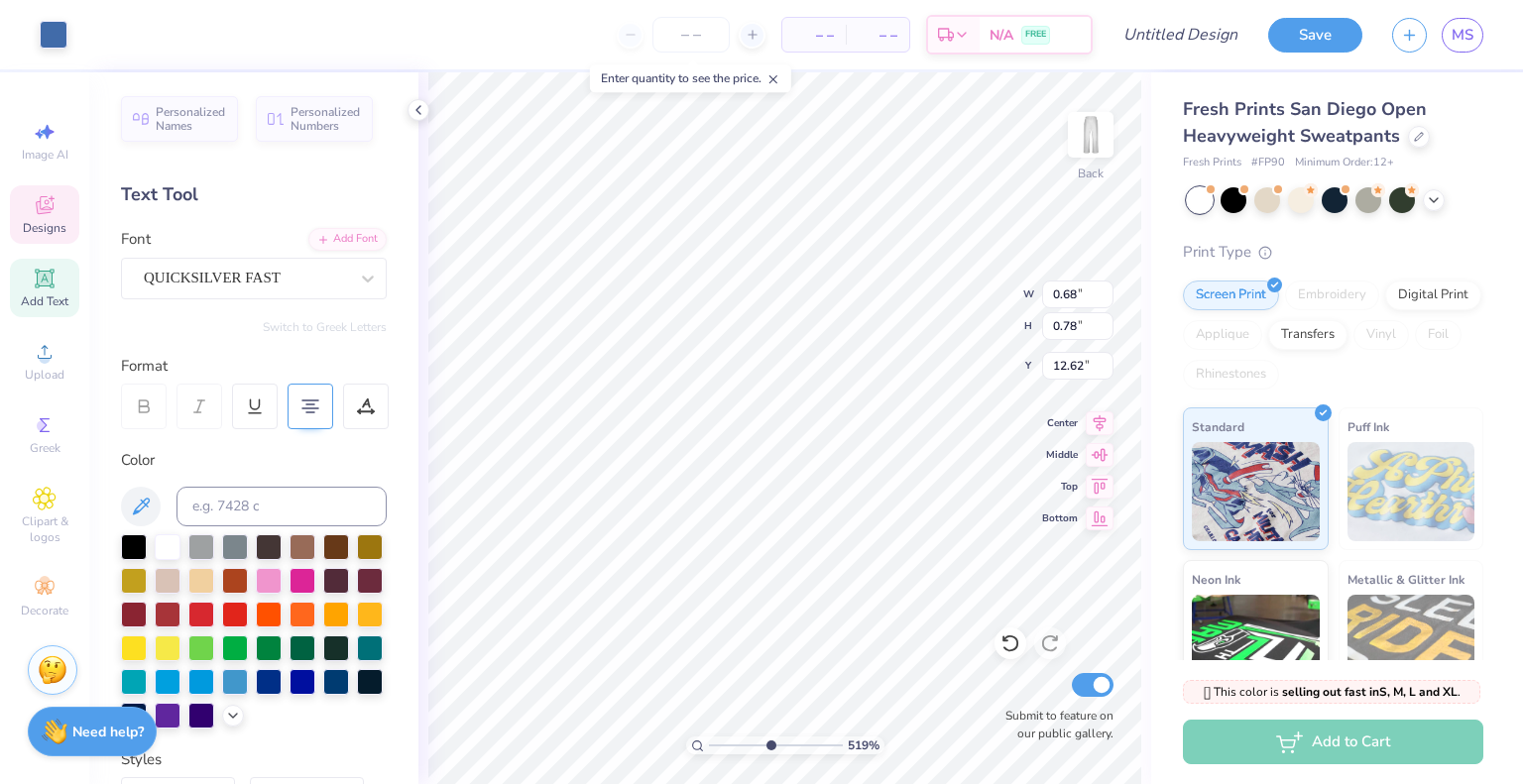 type on "5.18542069214736" 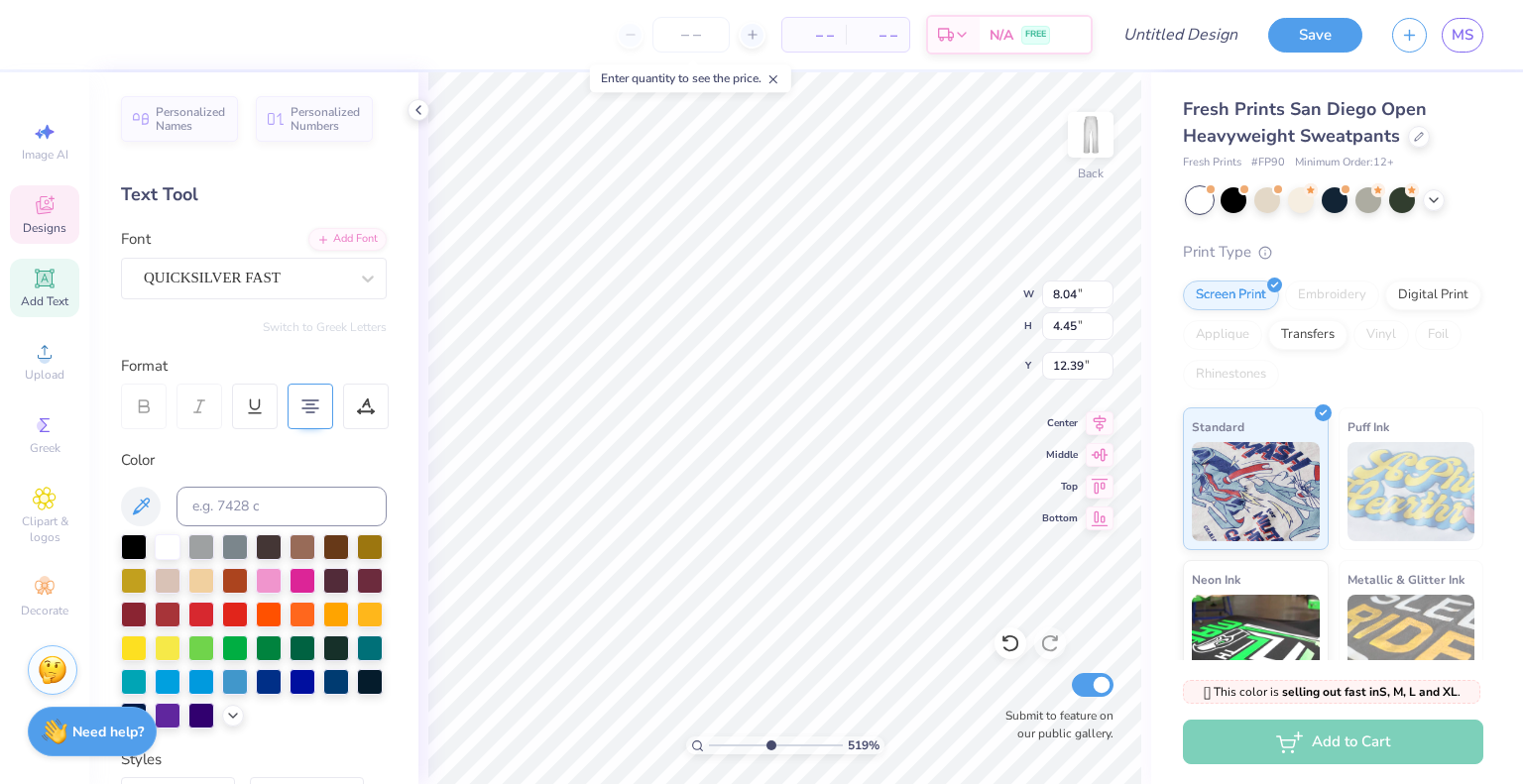 scroll, scrollTop: 16, scrollLeft: 2, axis: both 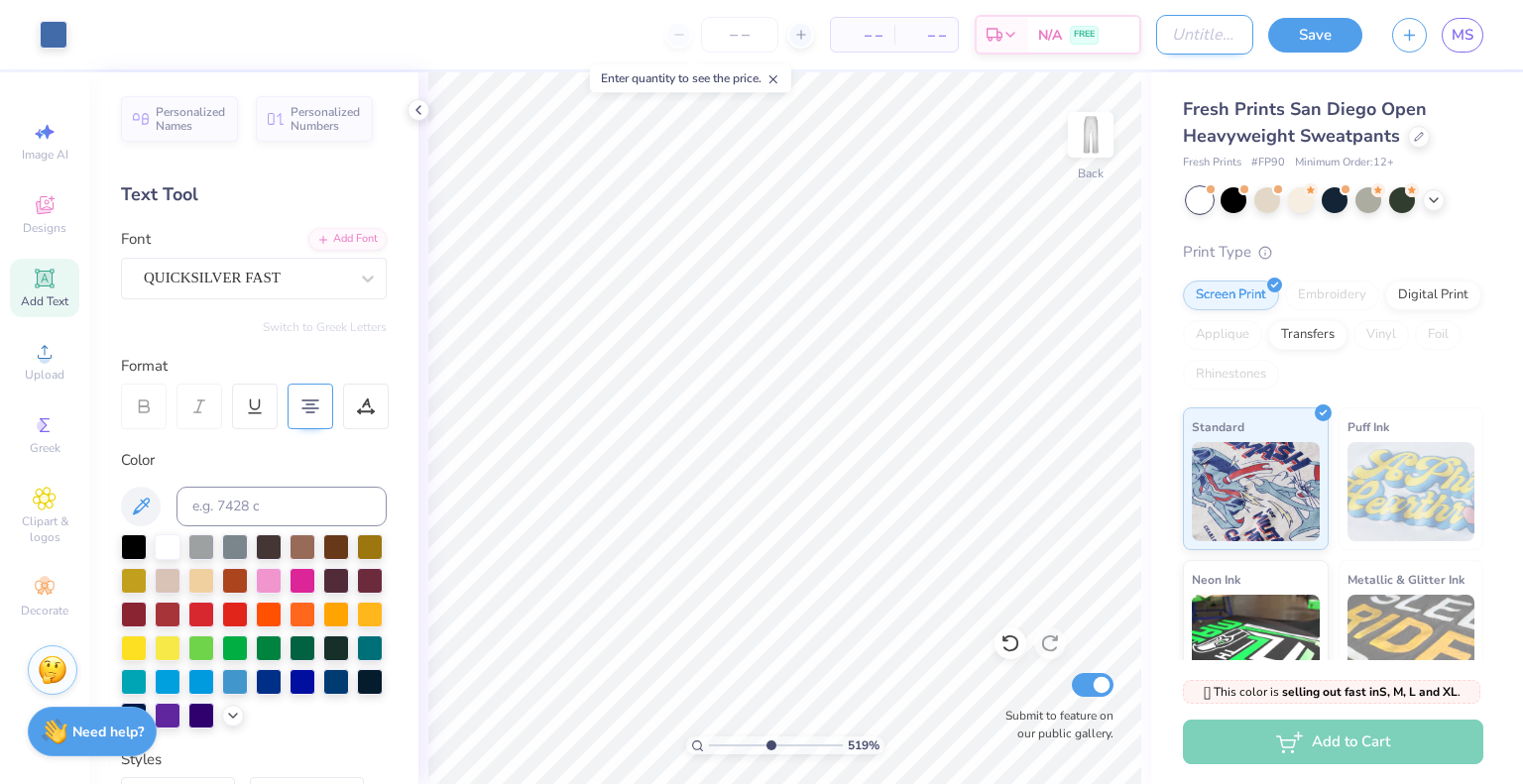 click on "Design Title" at bounding box center (1205, 35) 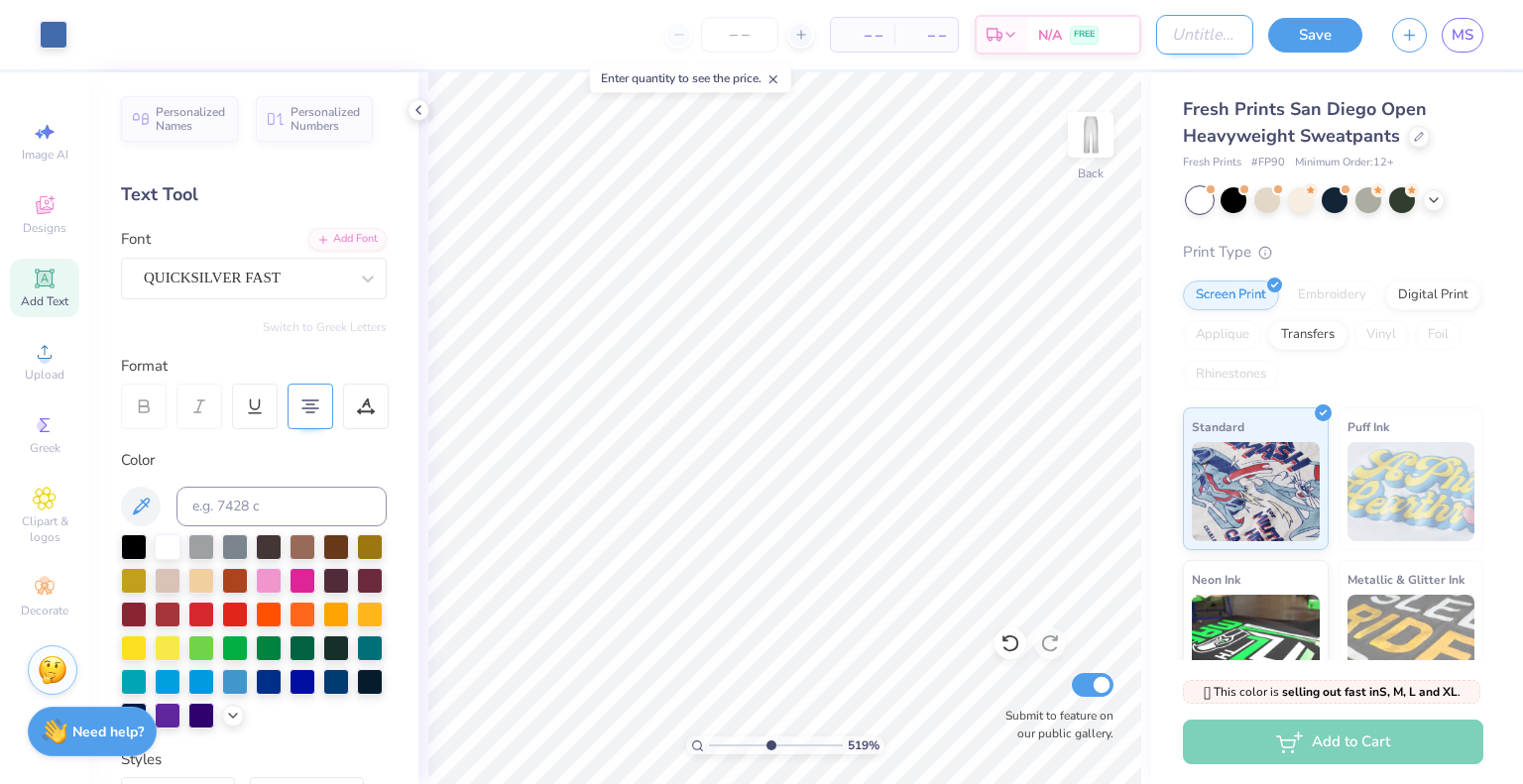 type on "f" 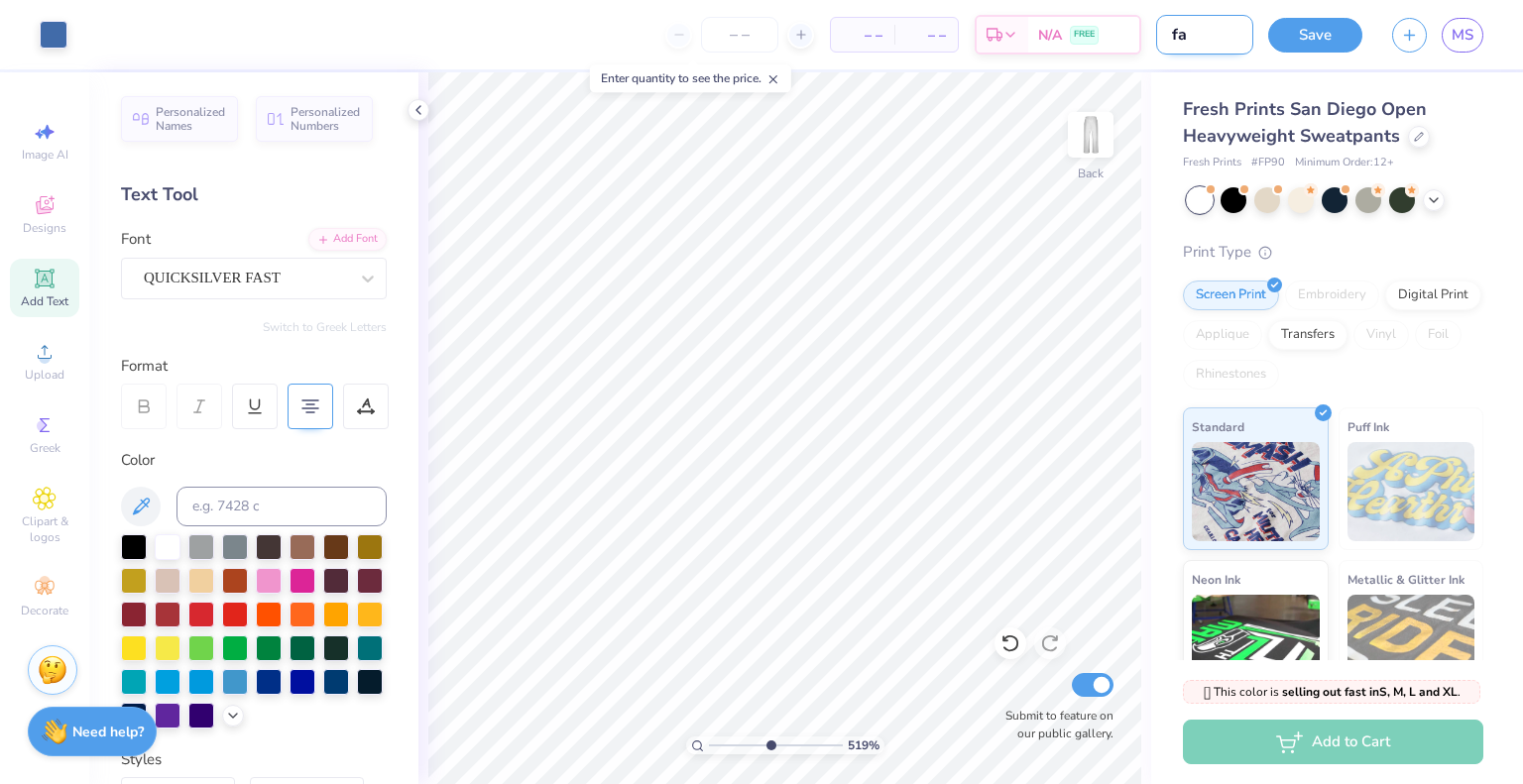type on "fal" 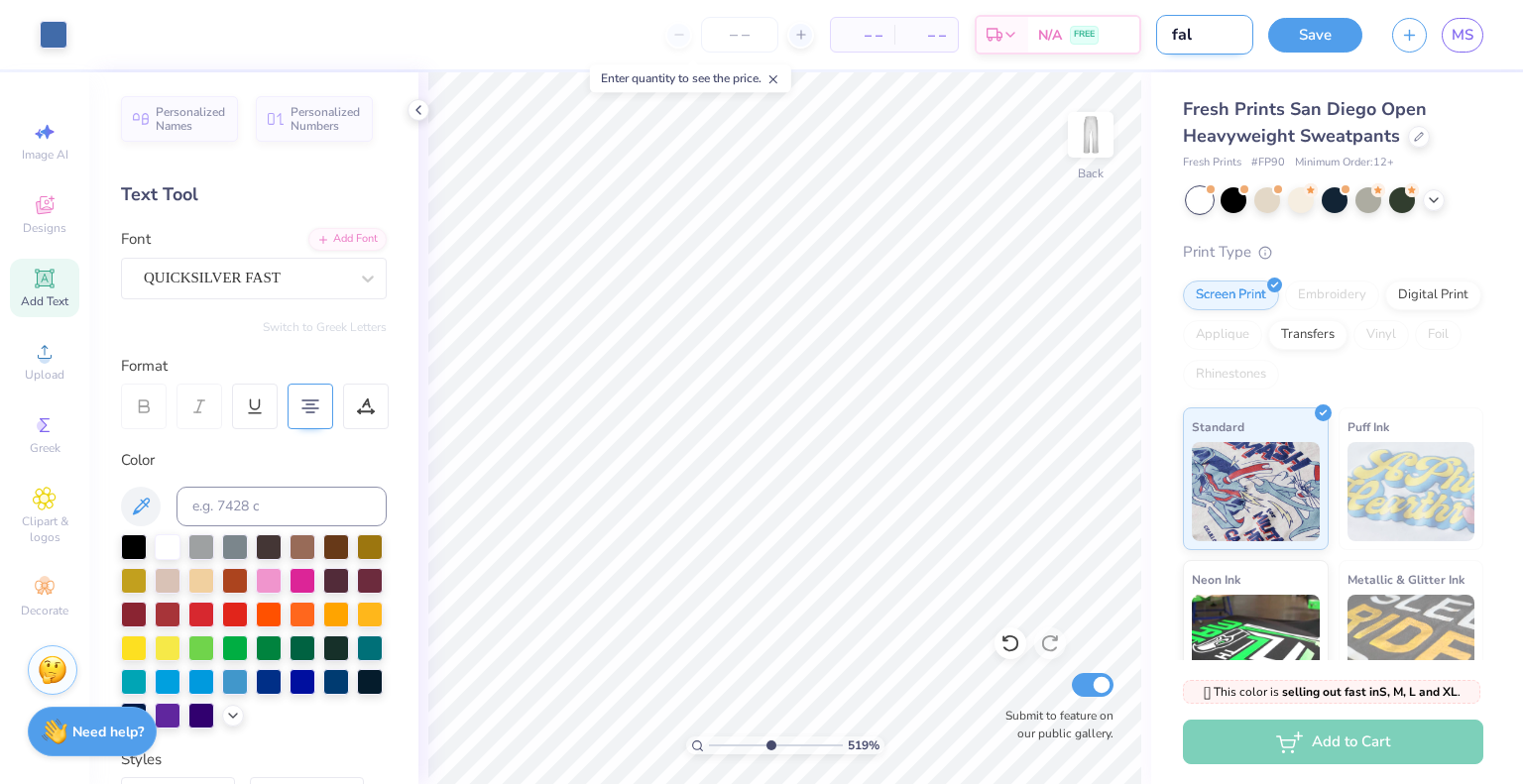type on "fall" 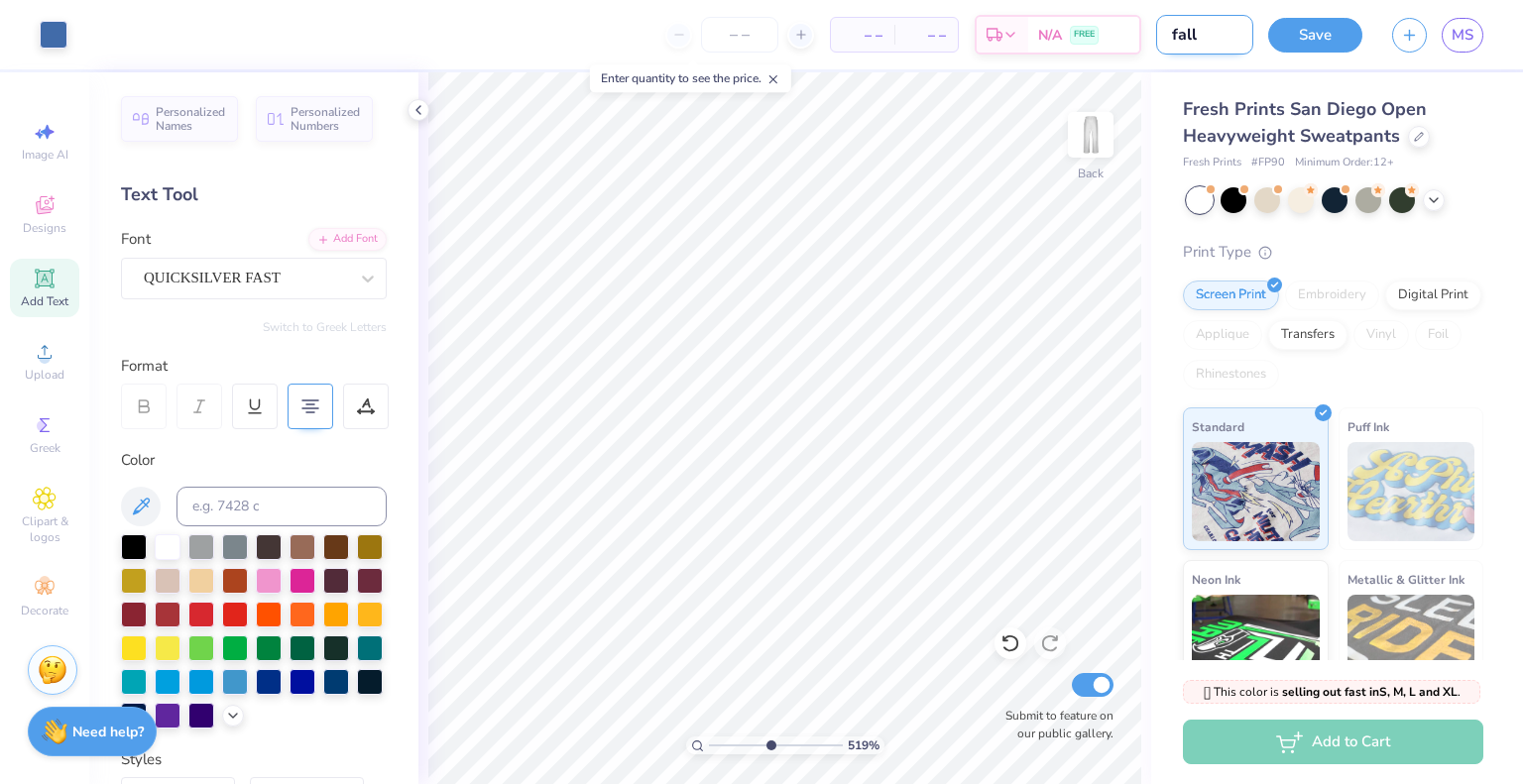 type on "fall" 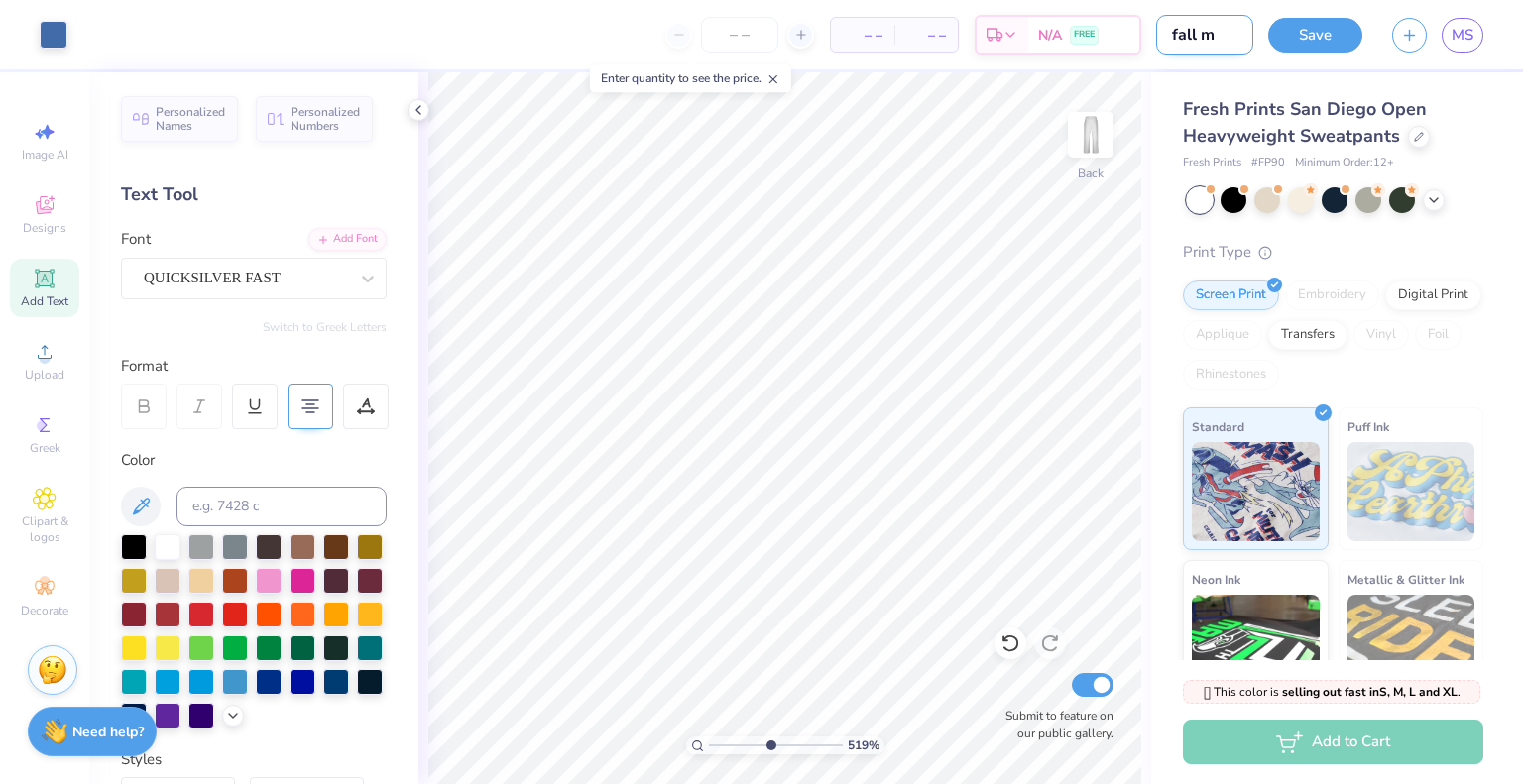 type on "fall me" 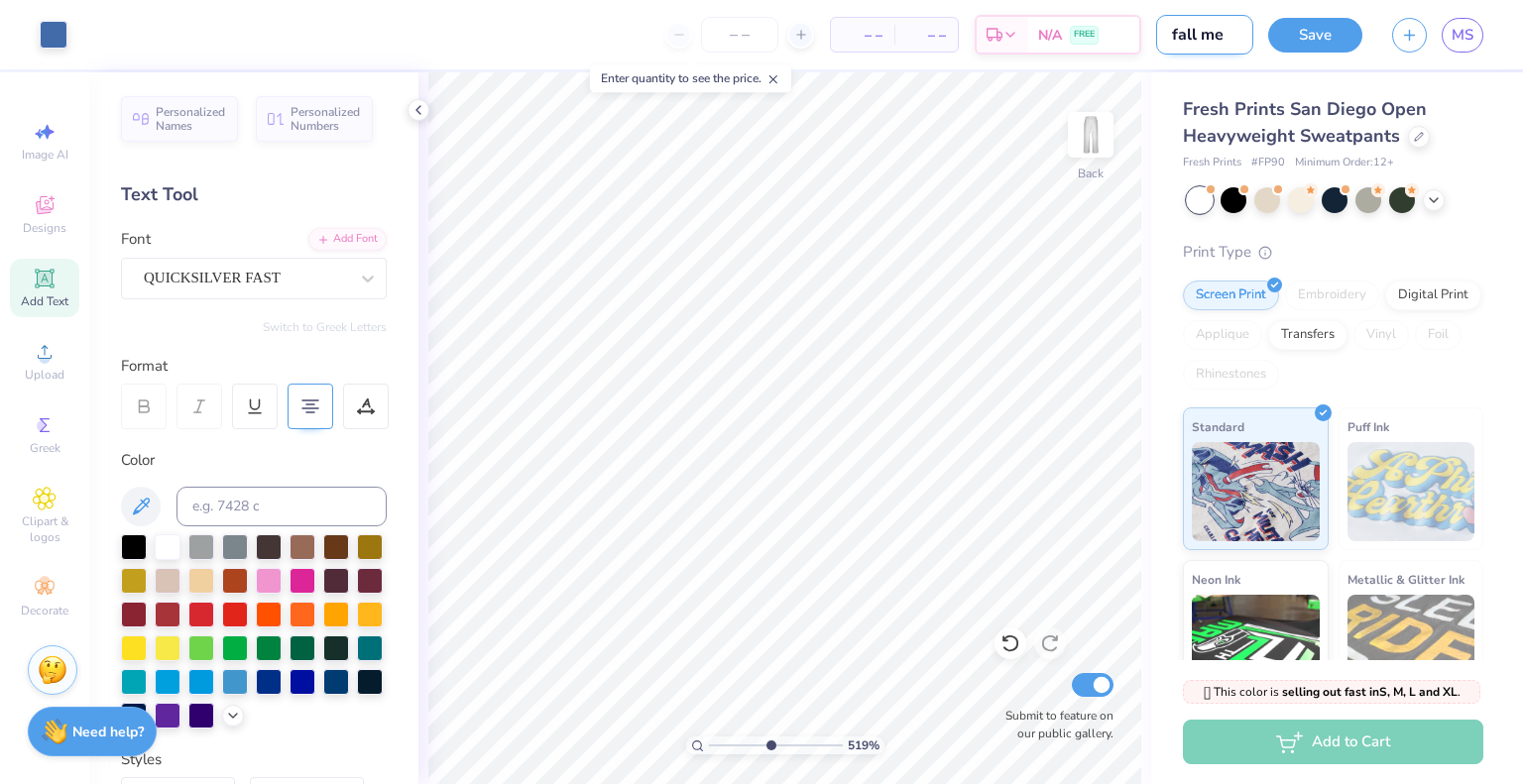 type on "fall mer" 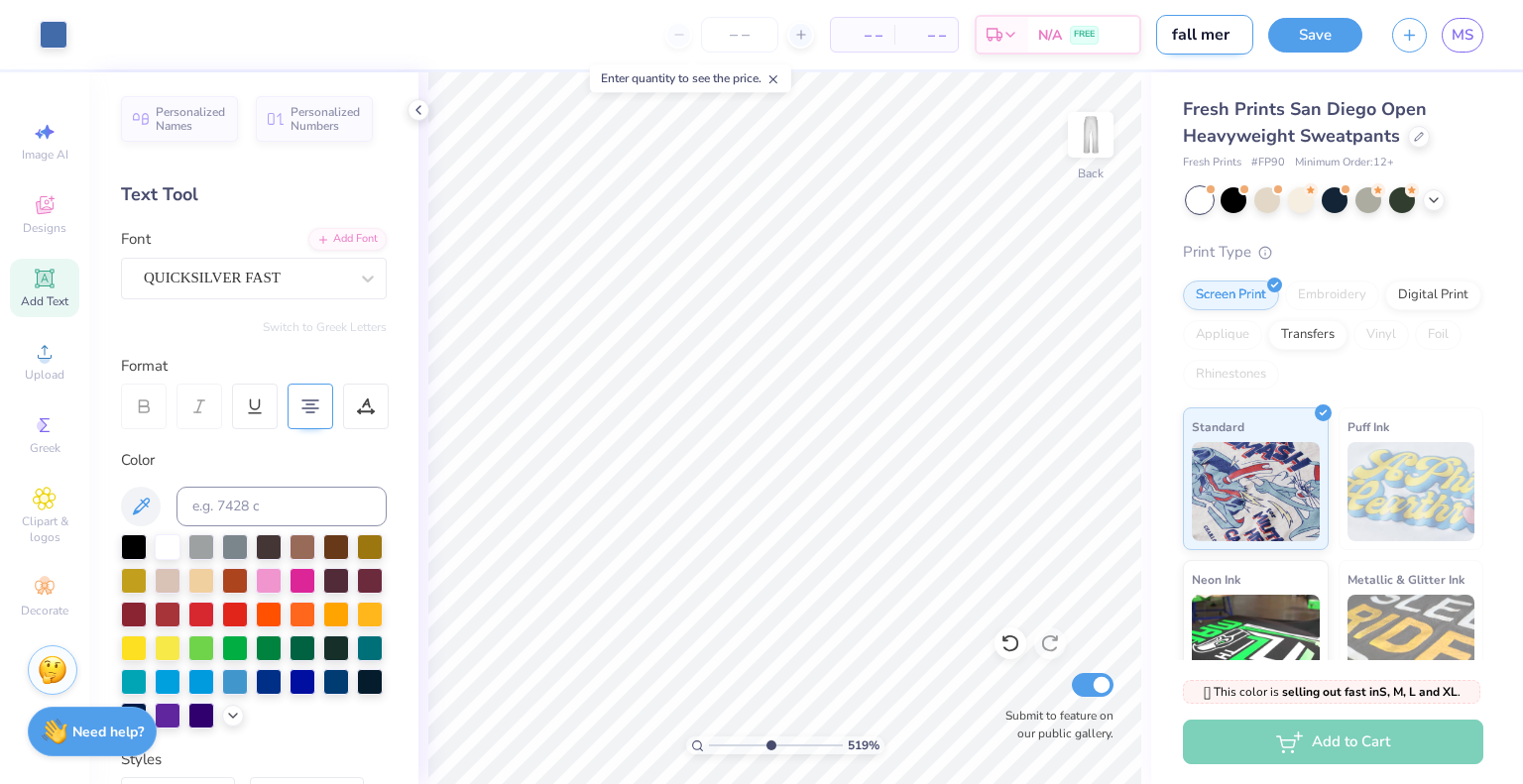 type on "fall merc" 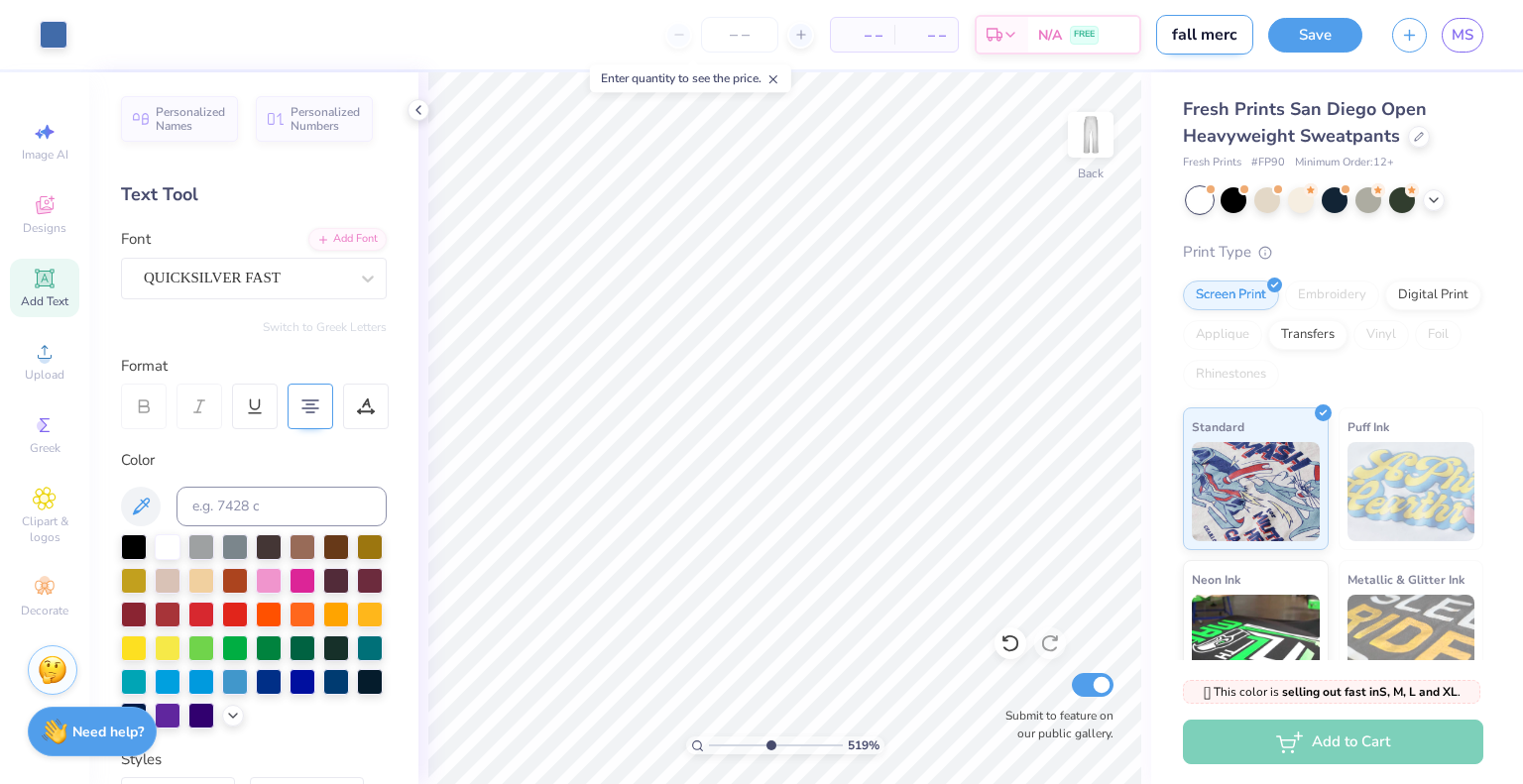 type on "fall merch" 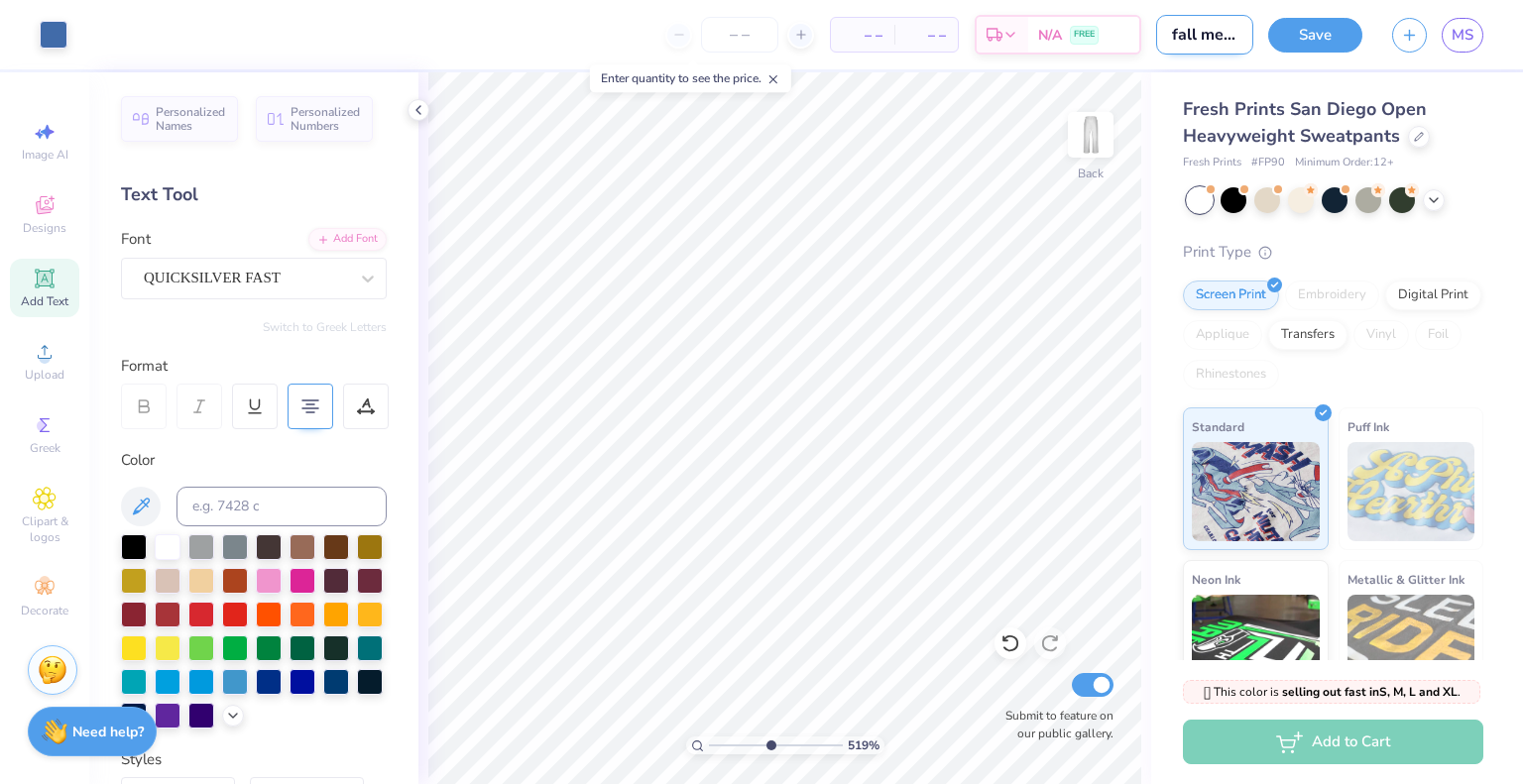 type on "fall merch" 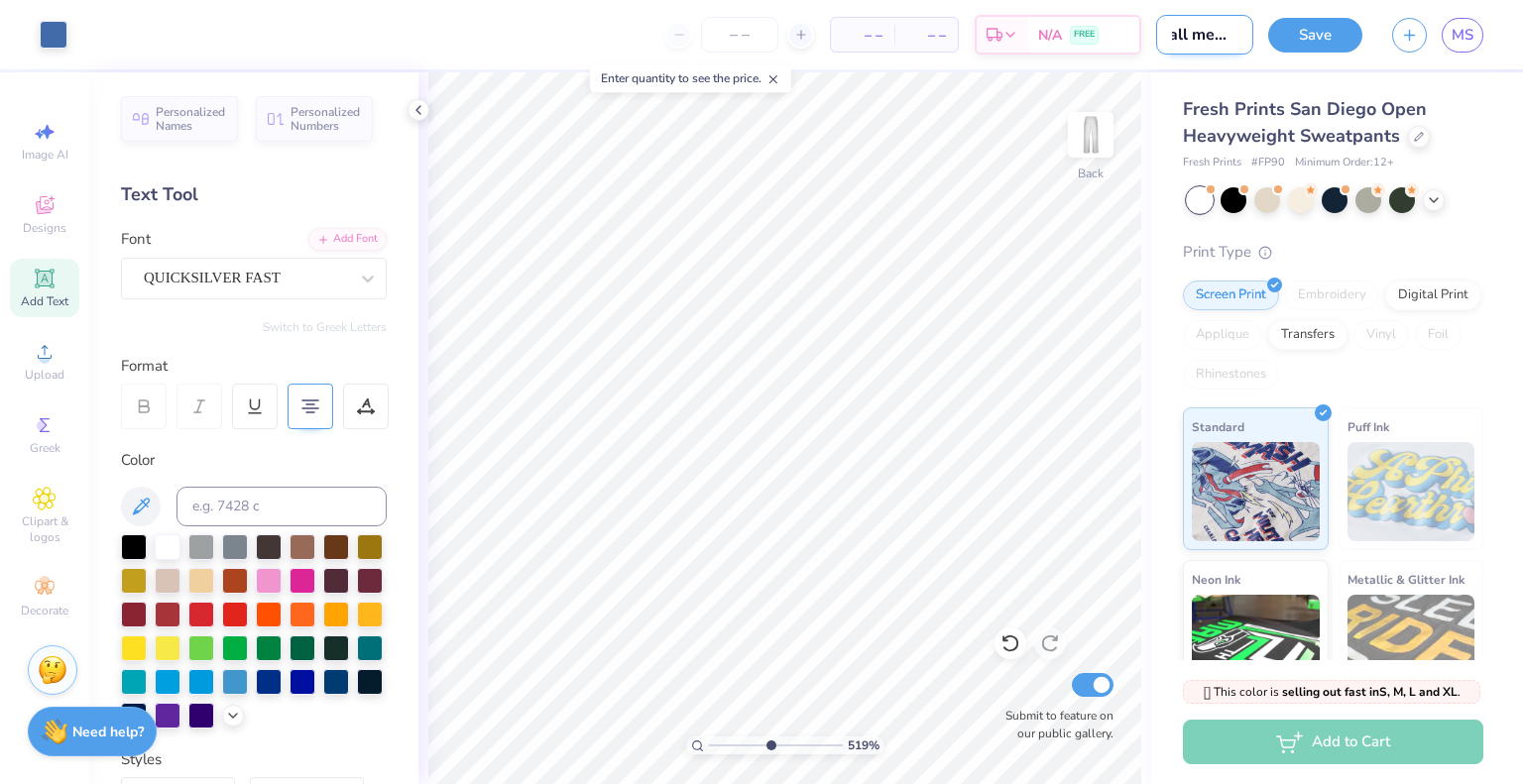 type on "fall merch d" 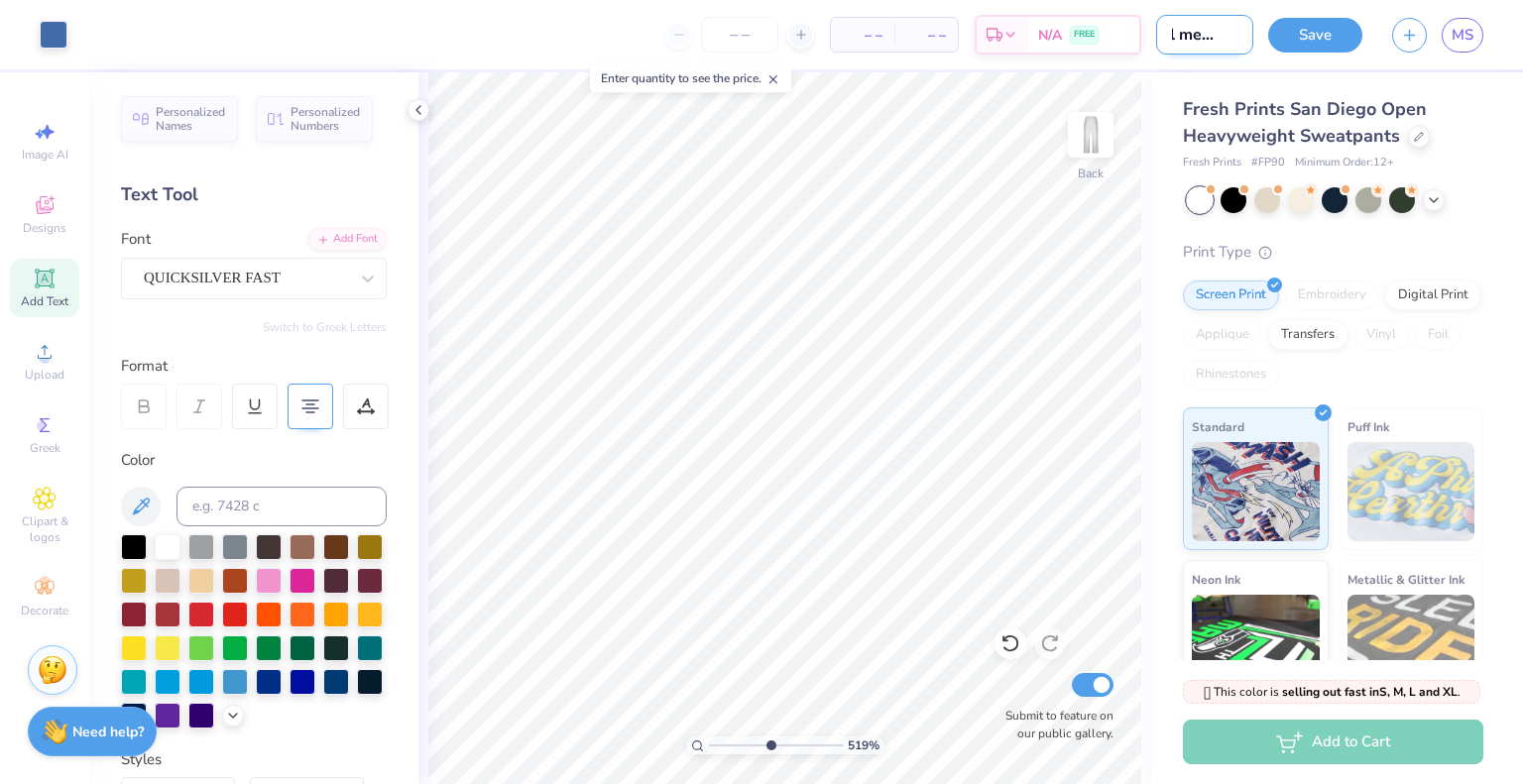 type on "fall merch" 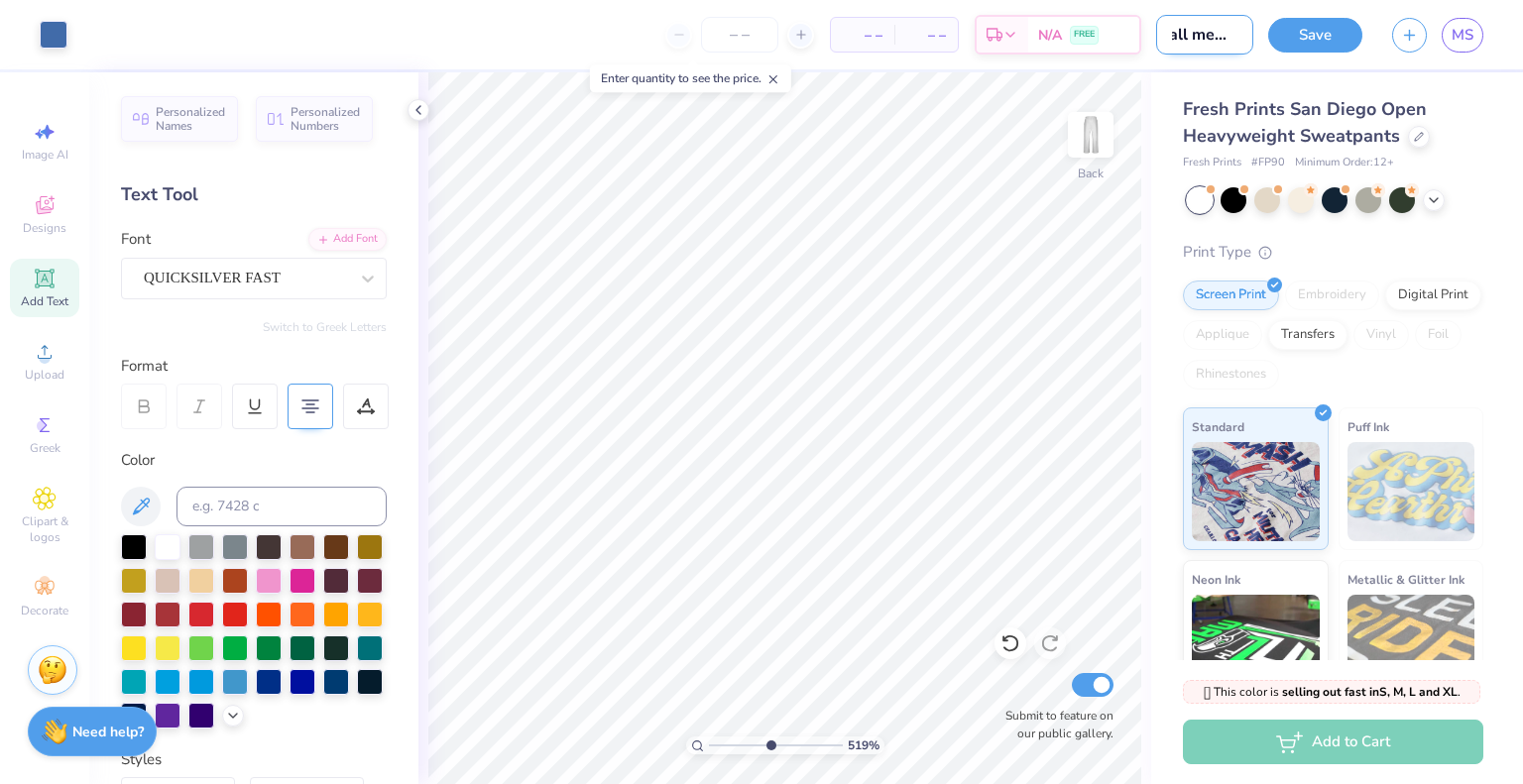 type on "fall merch i" 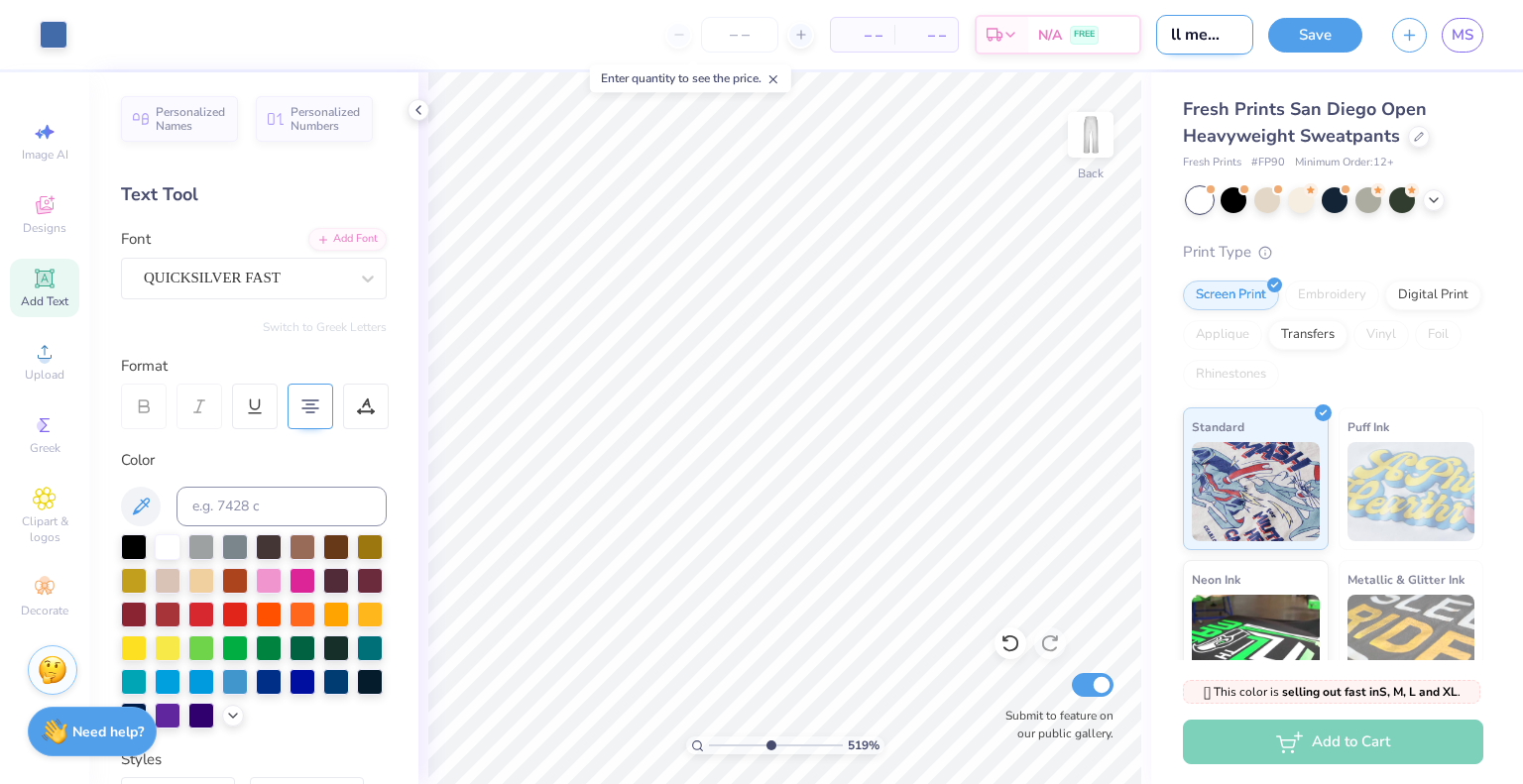 type on "fall merch id" 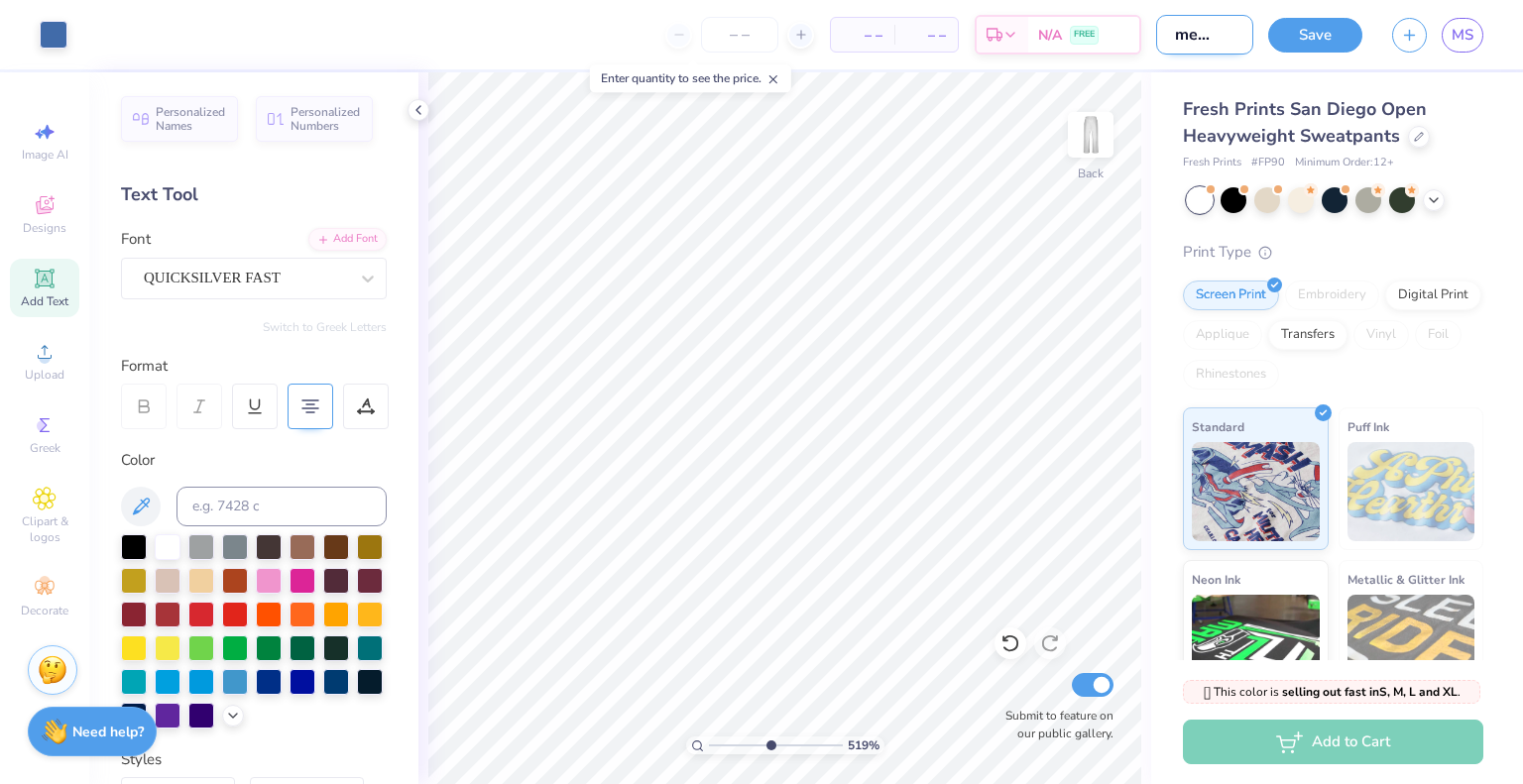 type on "fall merch ide" 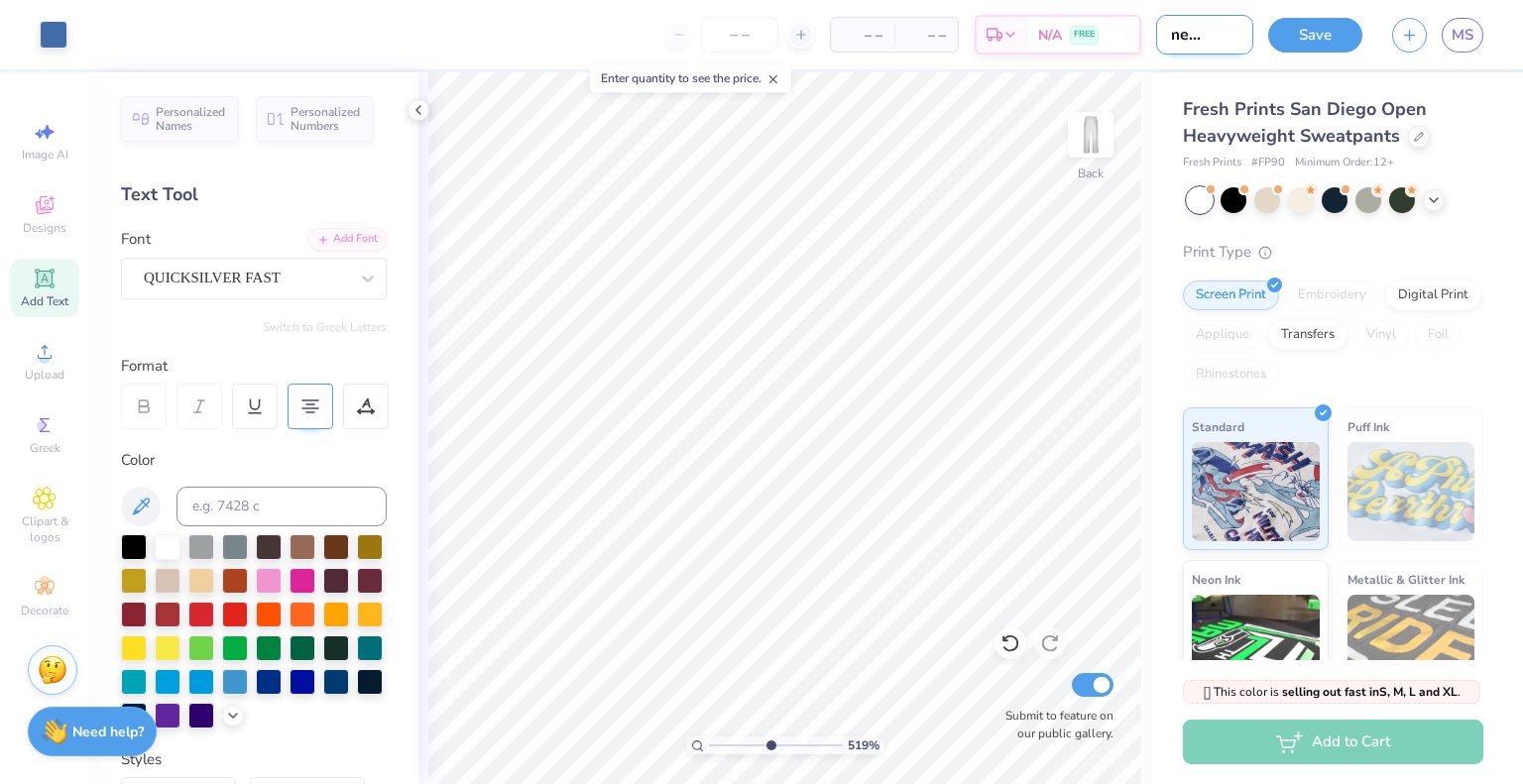 type on "fall merch idea" 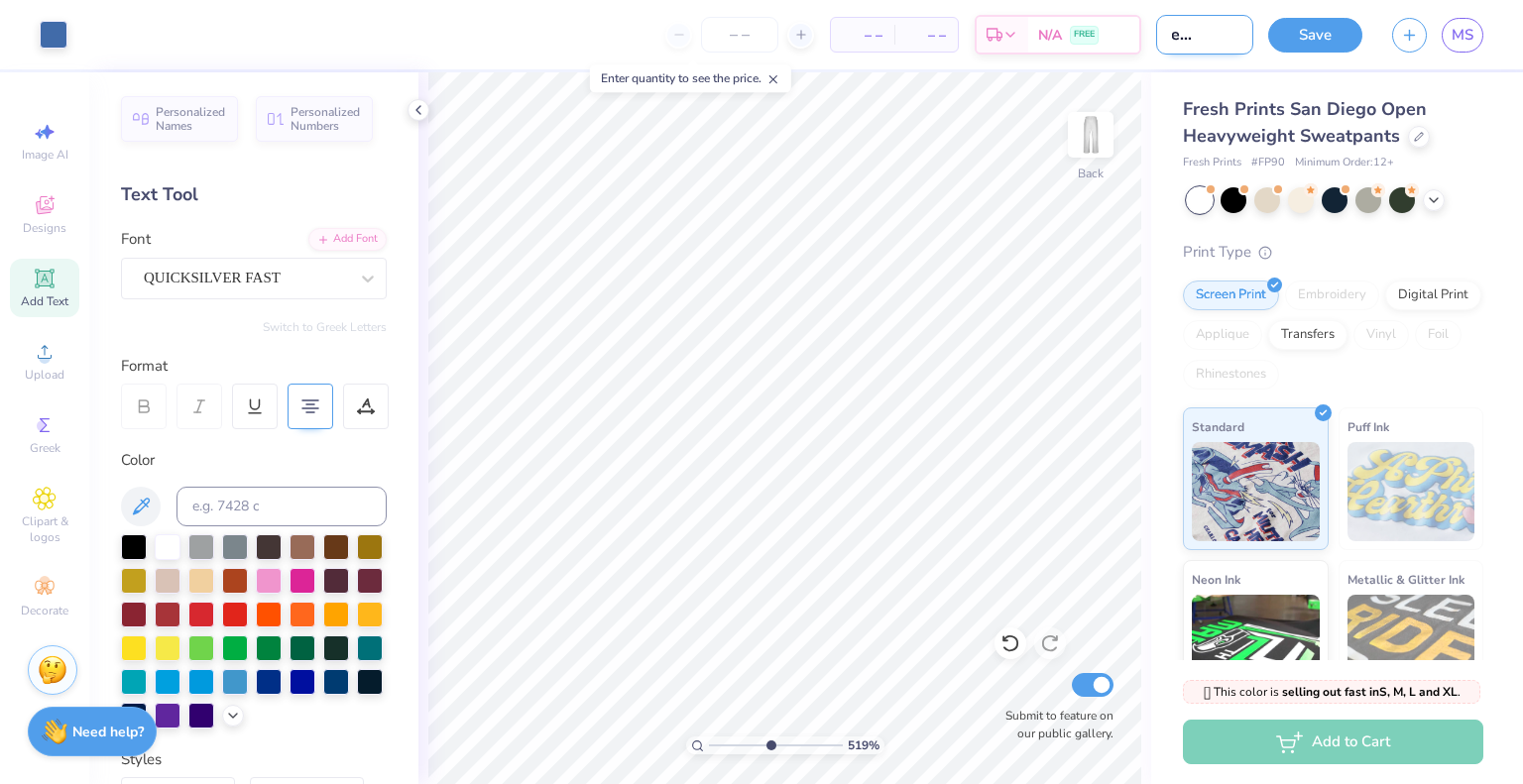 type on "fall merch idea" 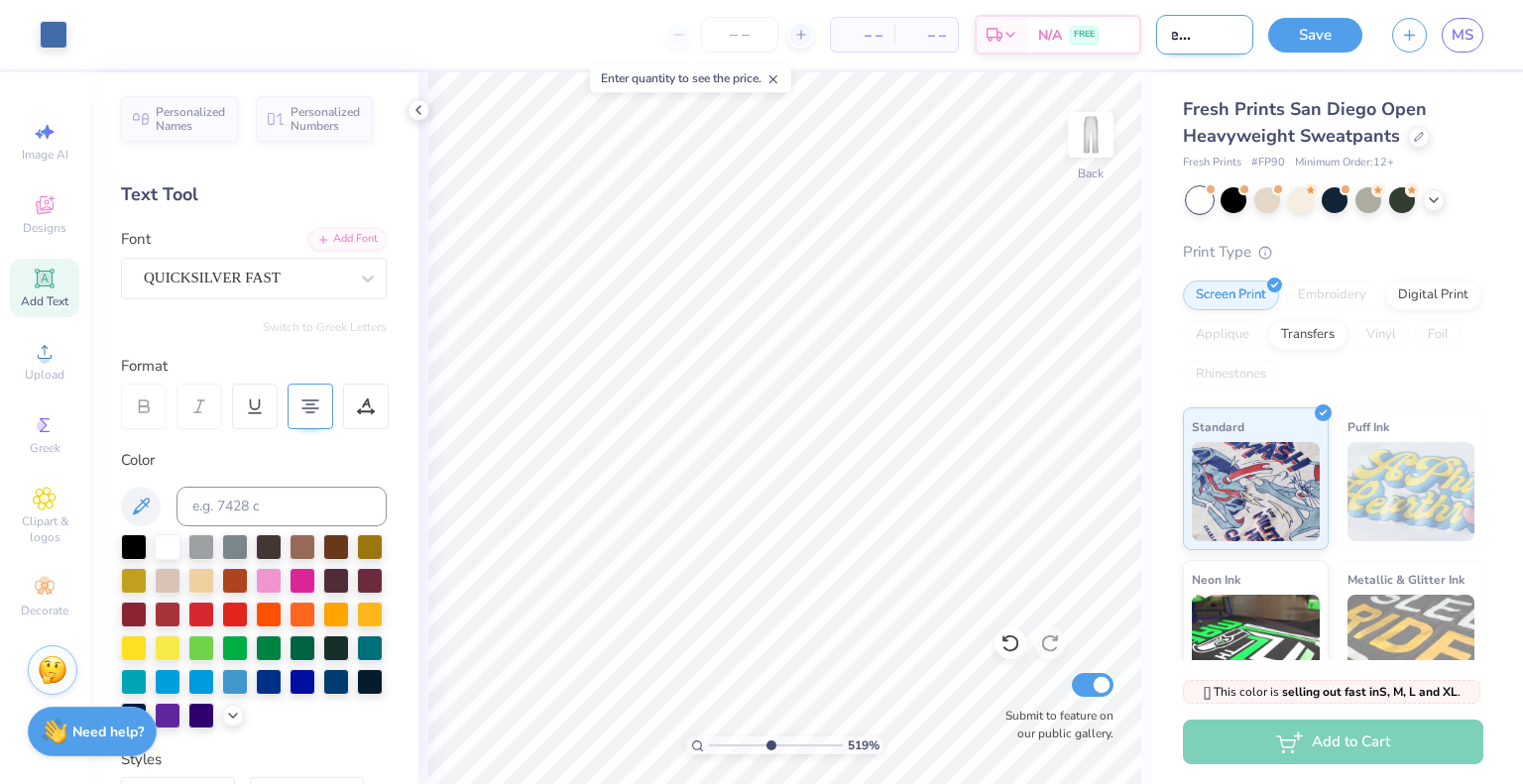 type on "fall merch idea 2" 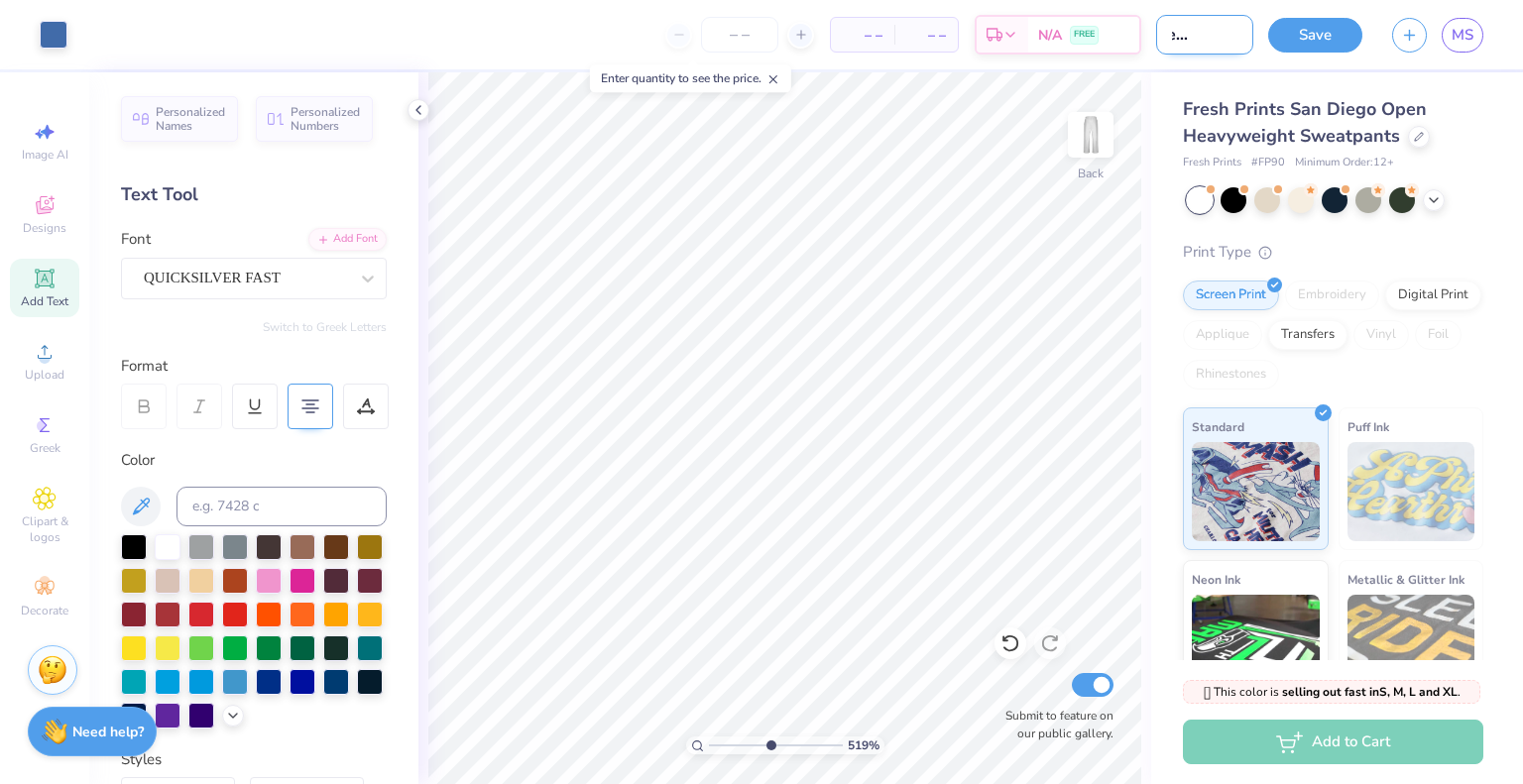 scroll, scrollTop: 0, scrollLeft: 57, axis: horizontal 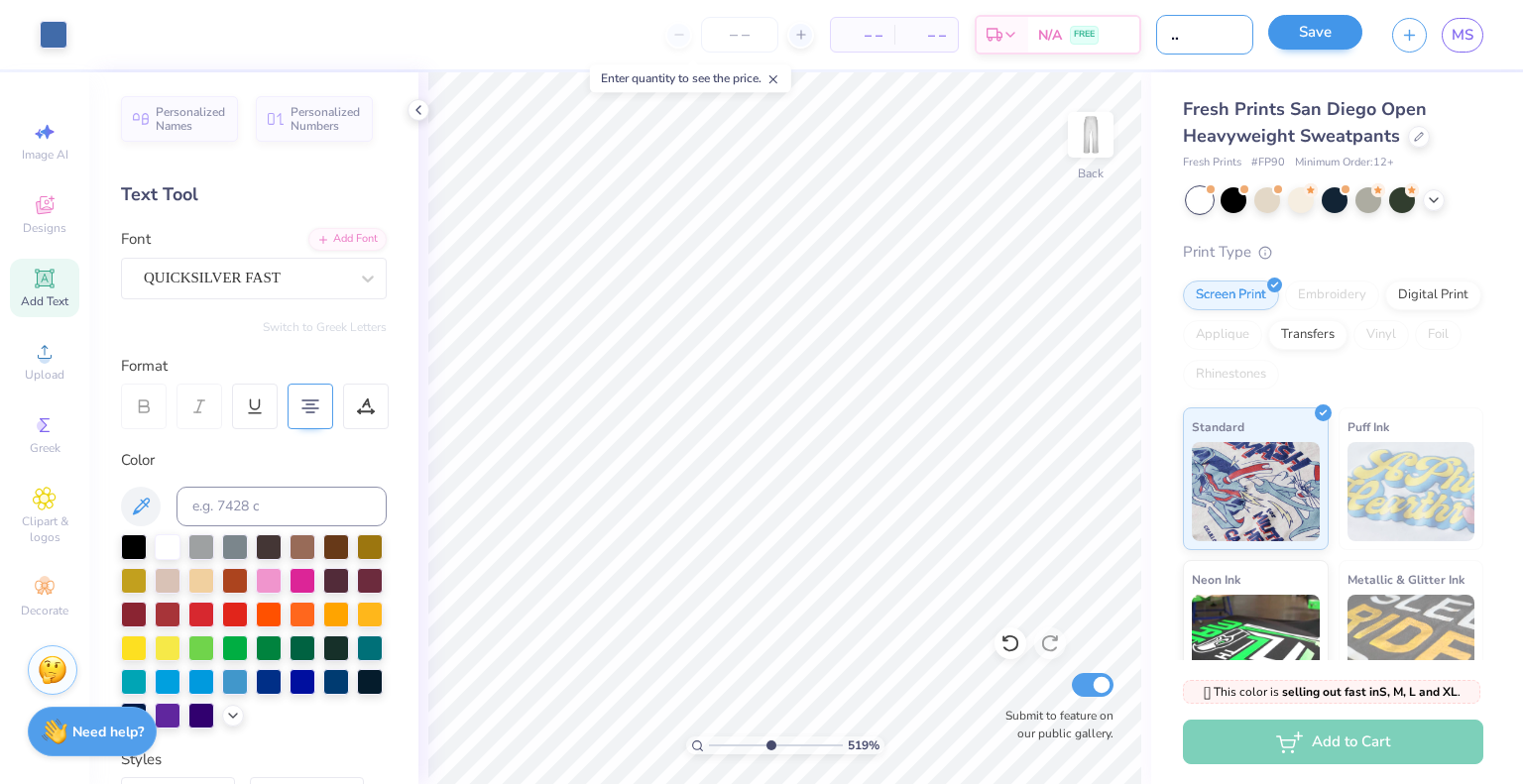 type on "fall merch idea 2" 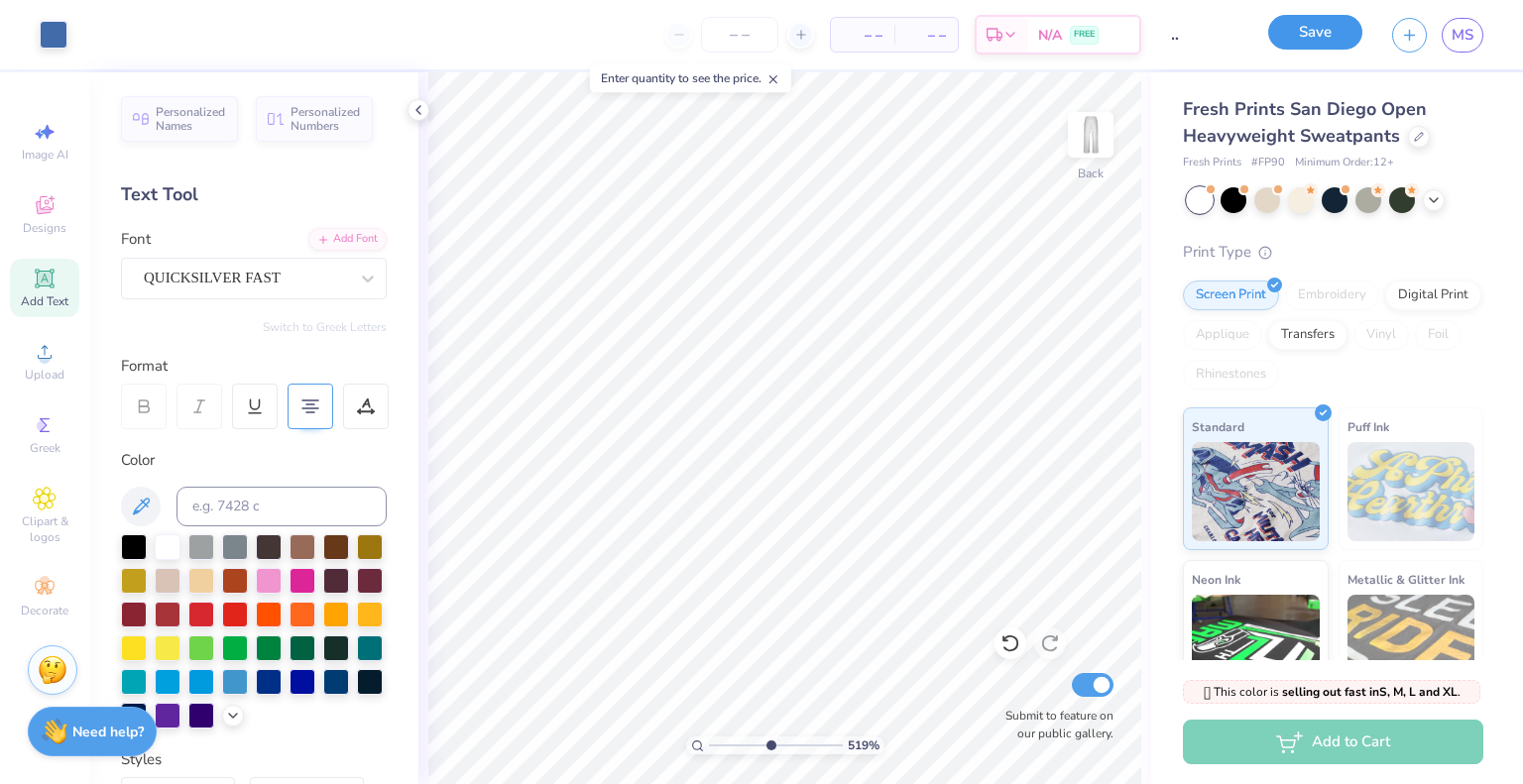 scroll, scrollTop: 0, scrollLeft: 0, axis: both 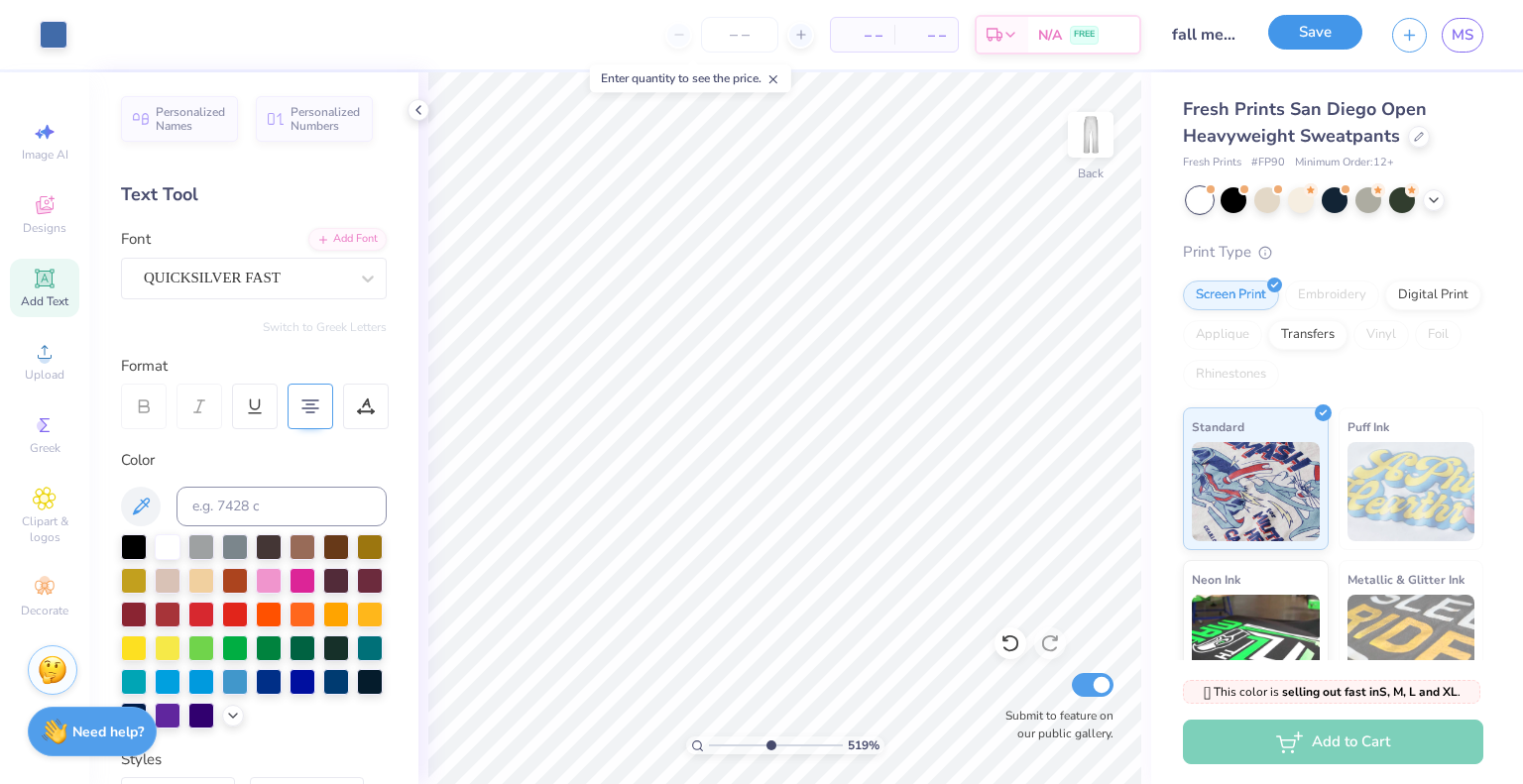 click on "Save" at bounding box center [1315, 32] 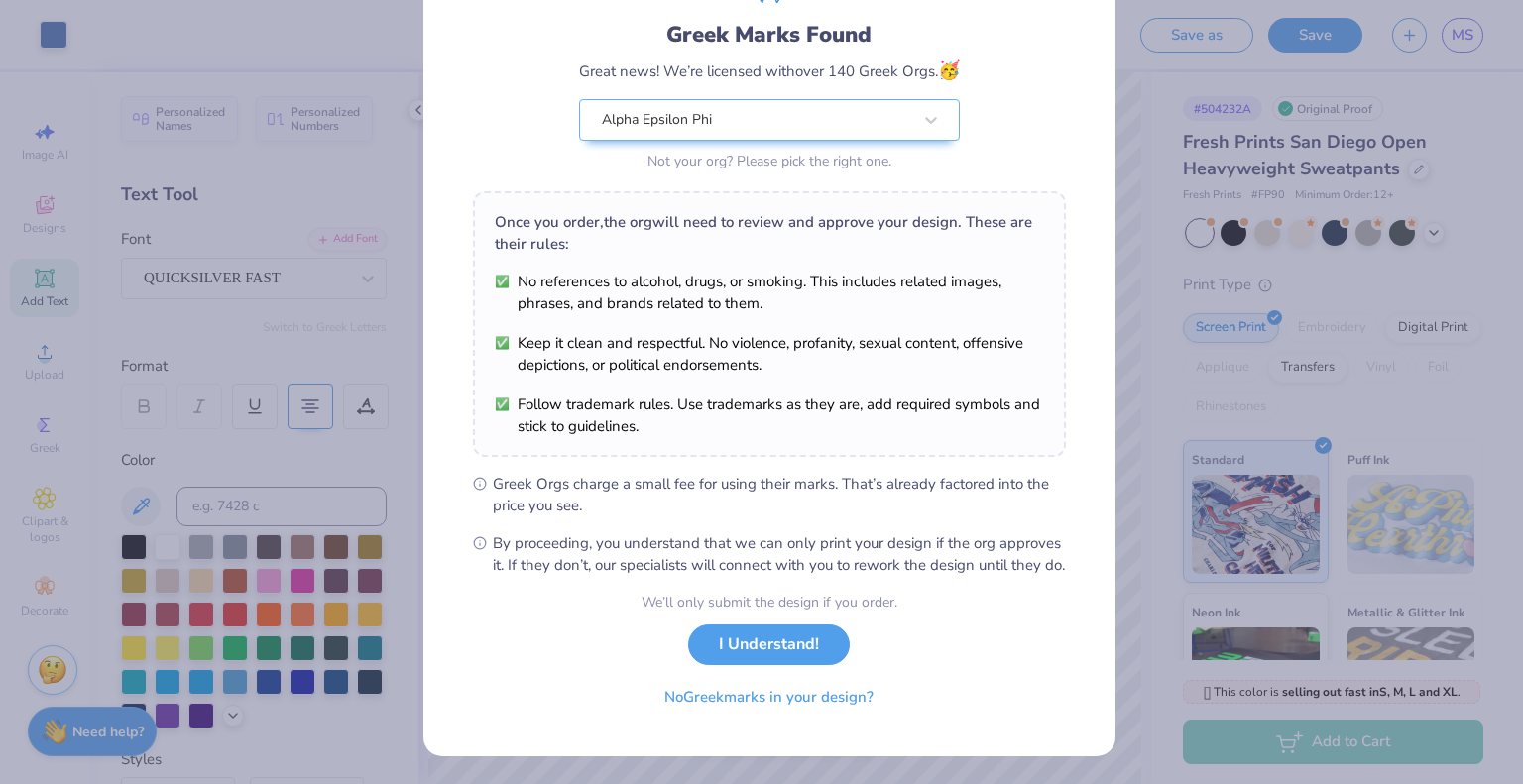 scroll, scrollTop: 142, scrollLeft: 0, axis: vertical 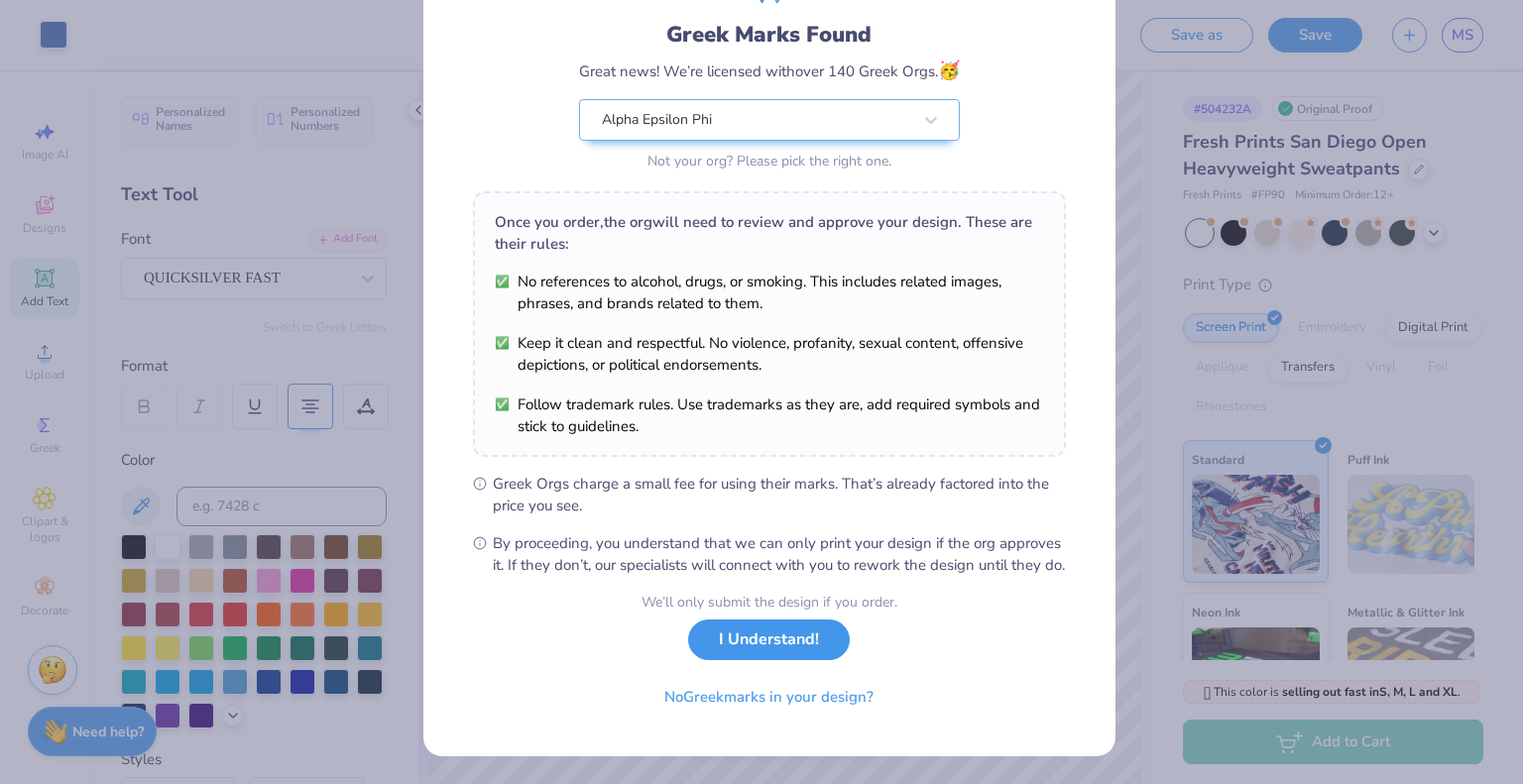 click on "I Understand!" at bounding box center (768, 639) 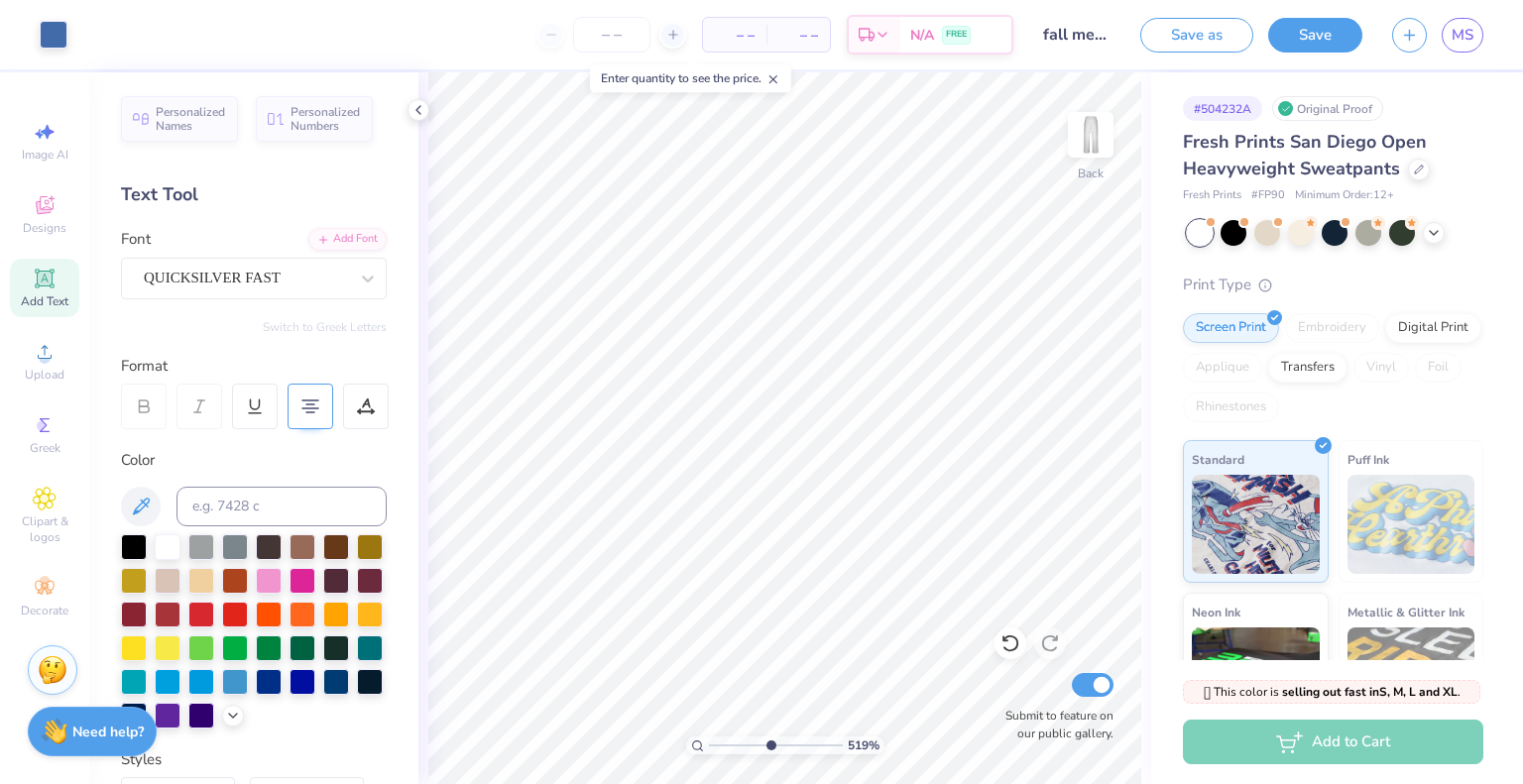 scroll, scrollTop: 0, scrollLeft: 0, axis: both 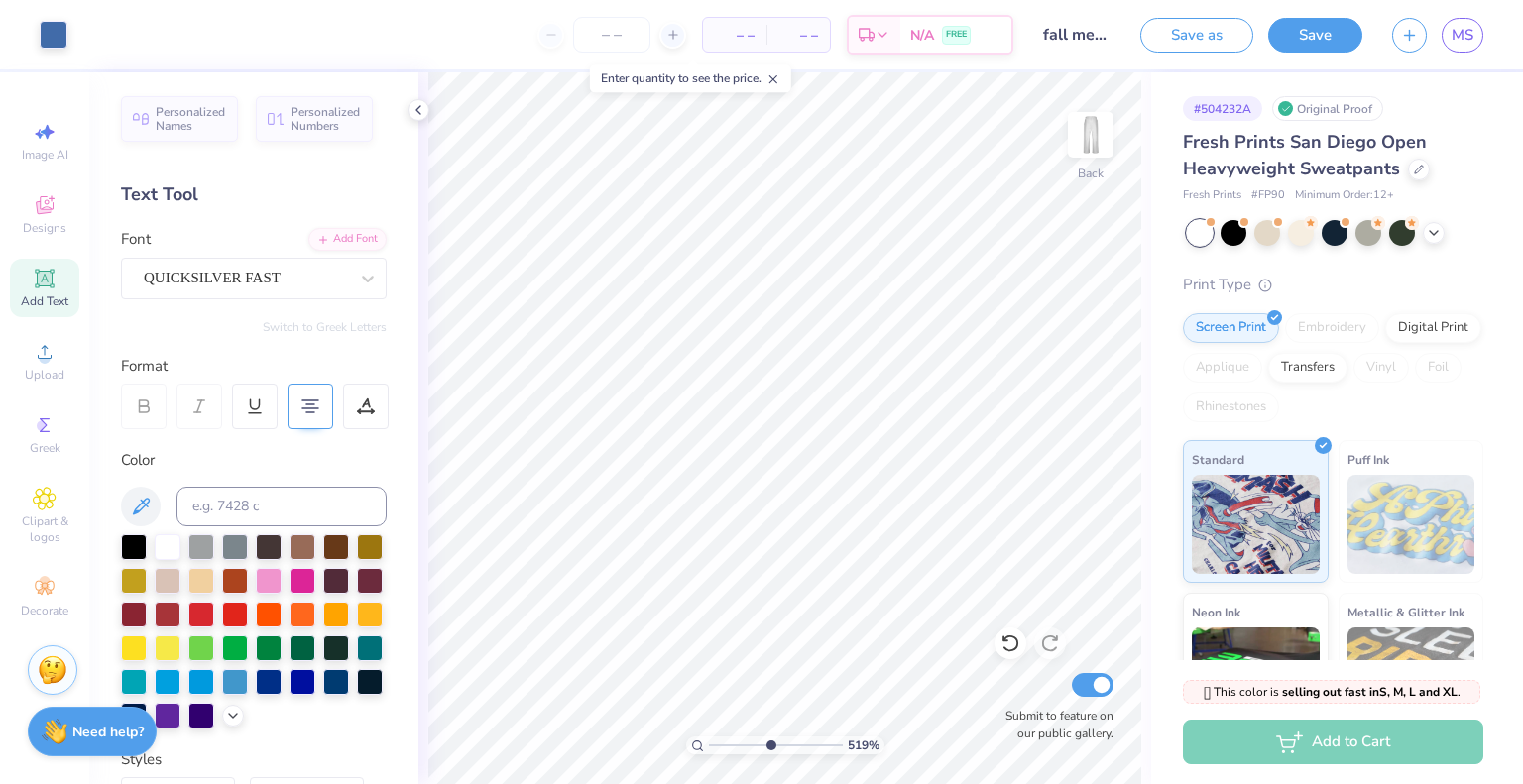 type on "5.18542069214736" 